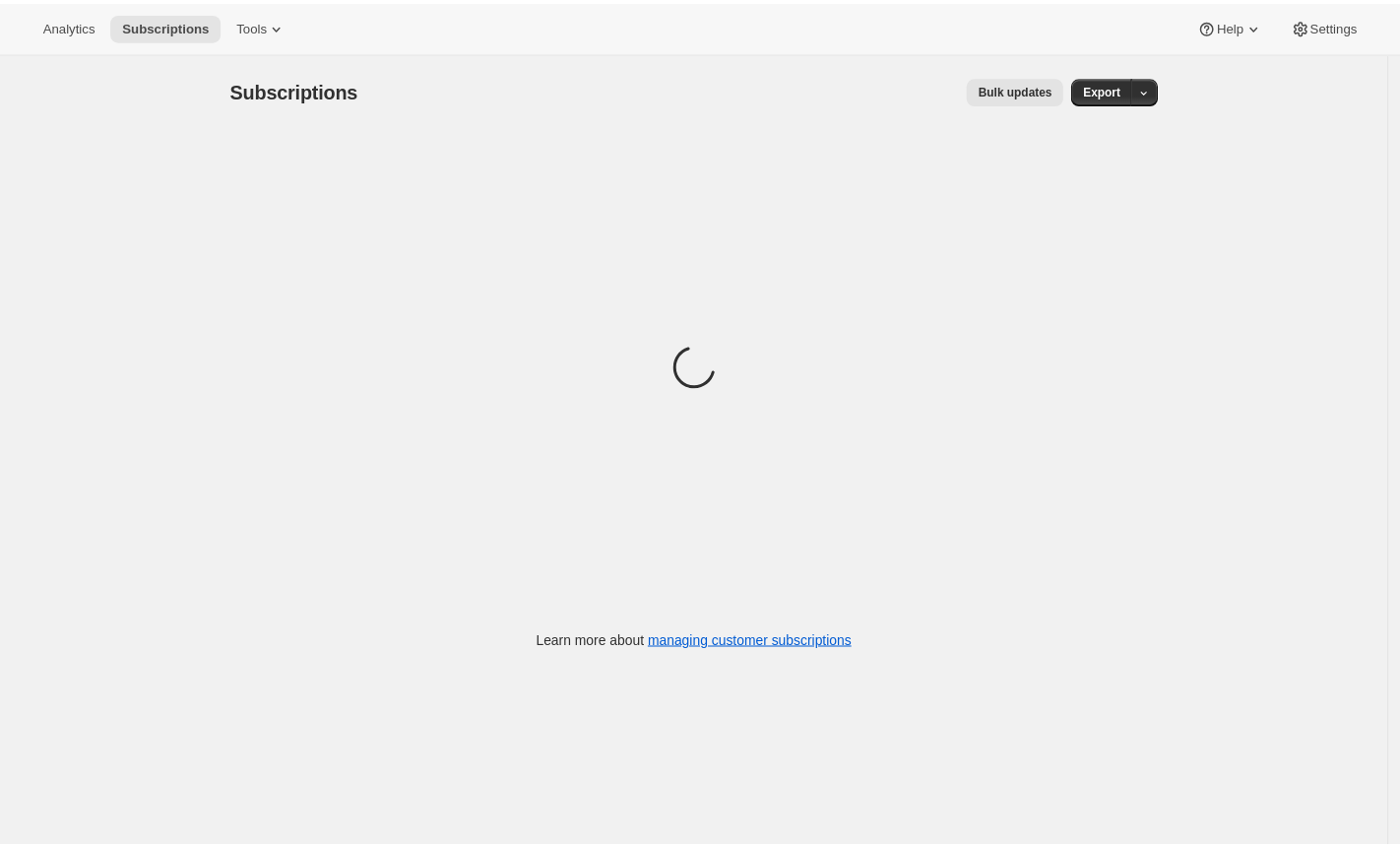 scroll, scrollTop: 0, scrollLeft: 0, axis: both 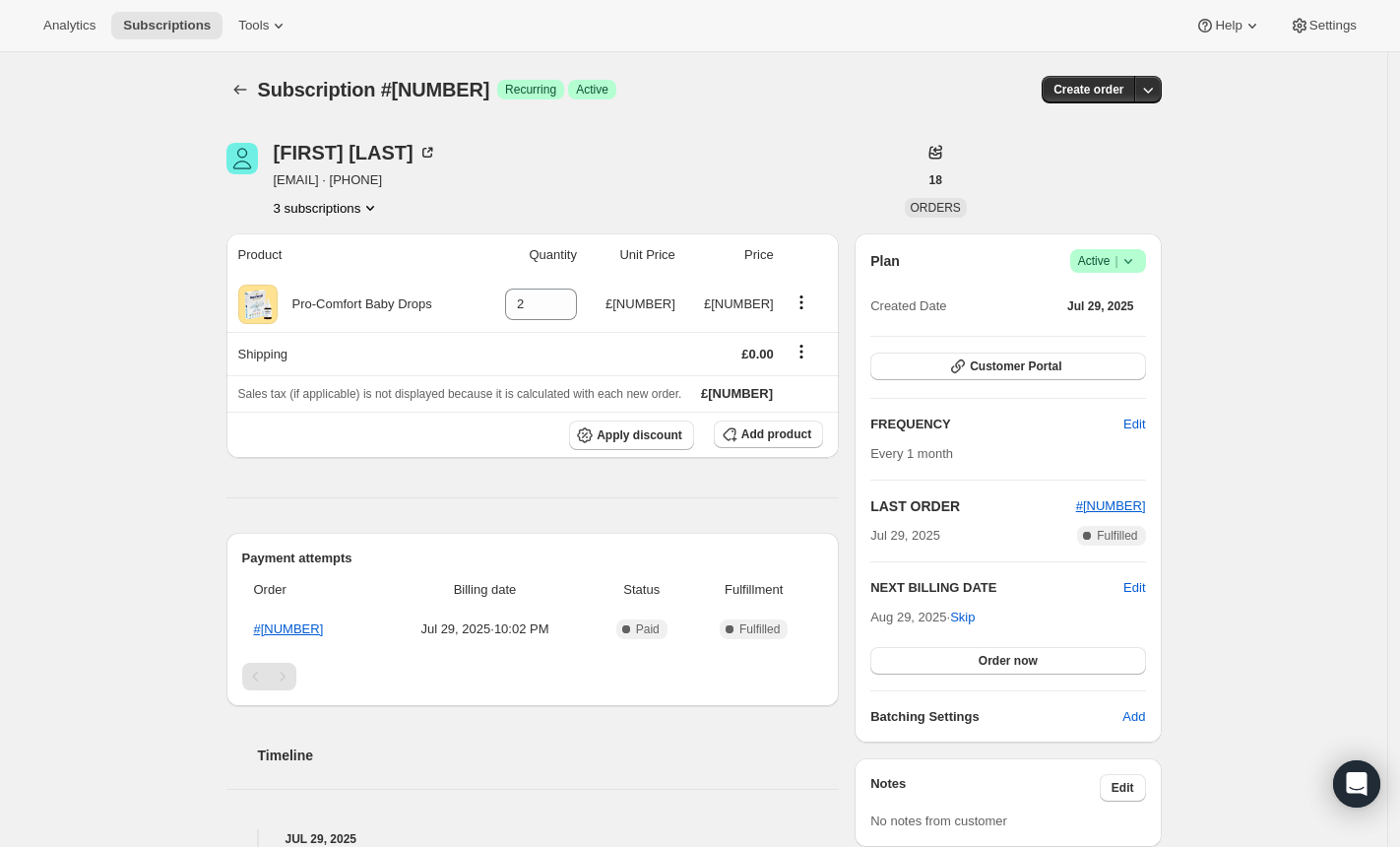 click on "3 subscriptions" at bounding box center (327, 208) 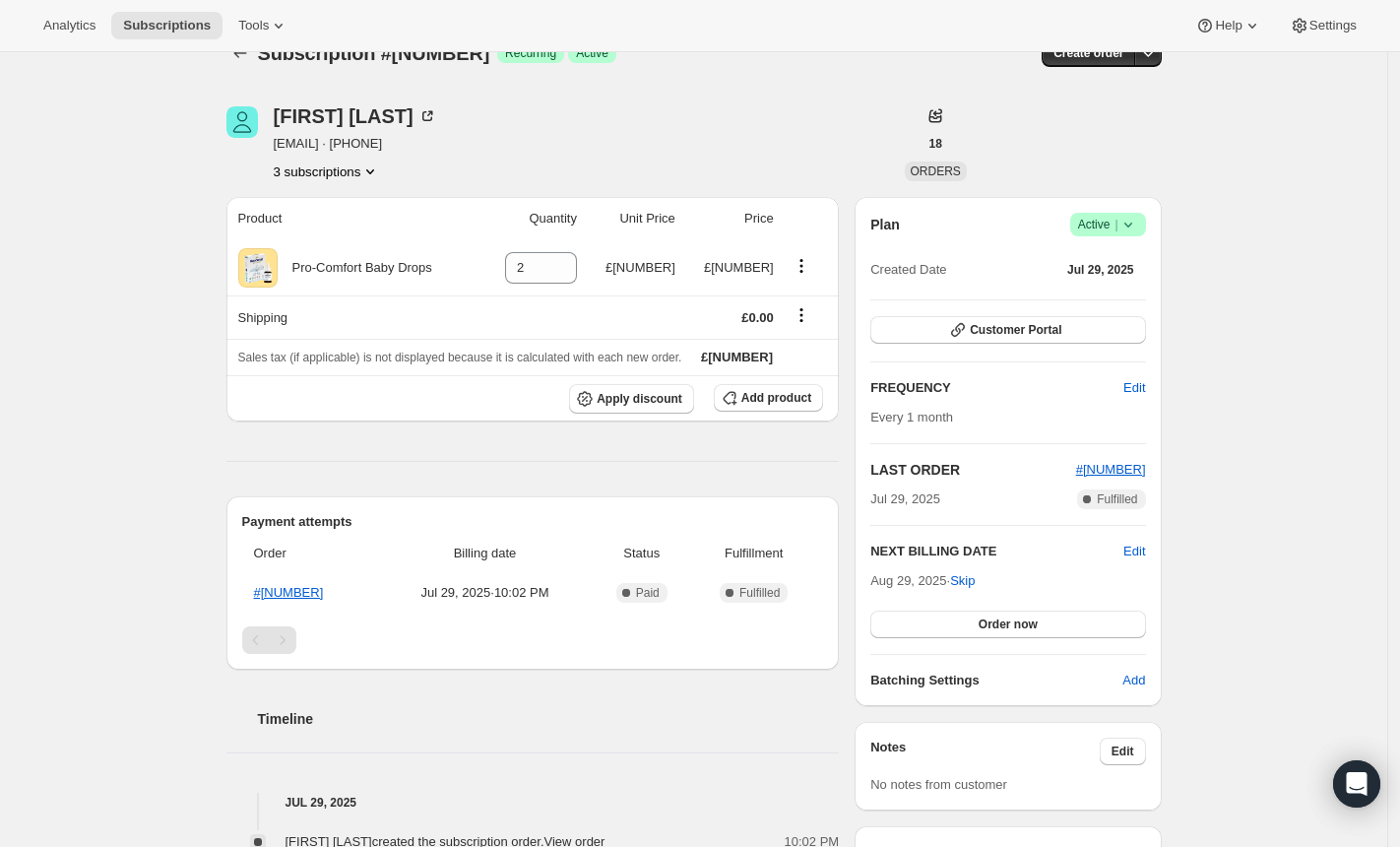 scroll, scrollTop: 0, scrollLeft: 0, axis: both 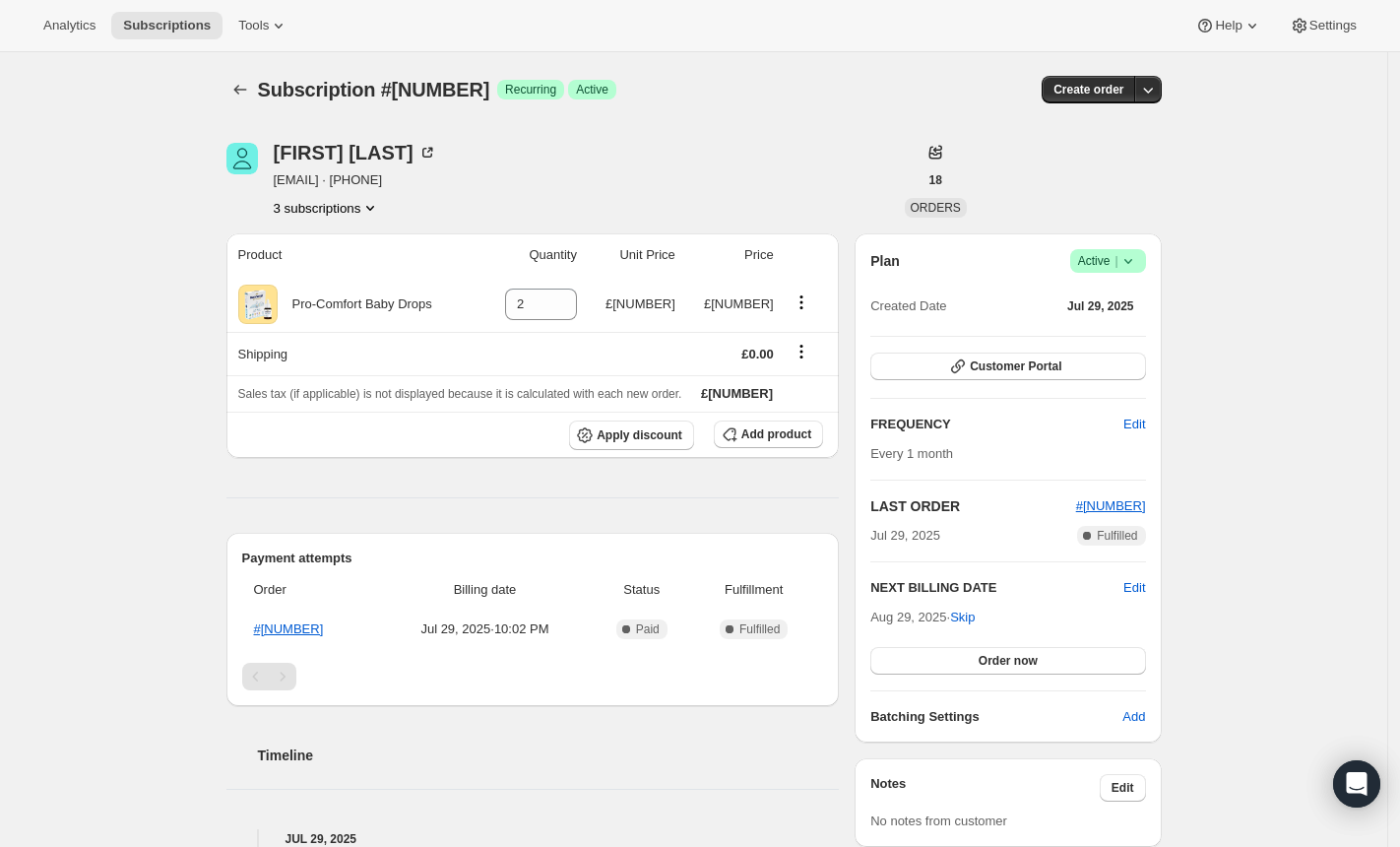 click on "3 subscriptions" at bounding box center (327, 208) 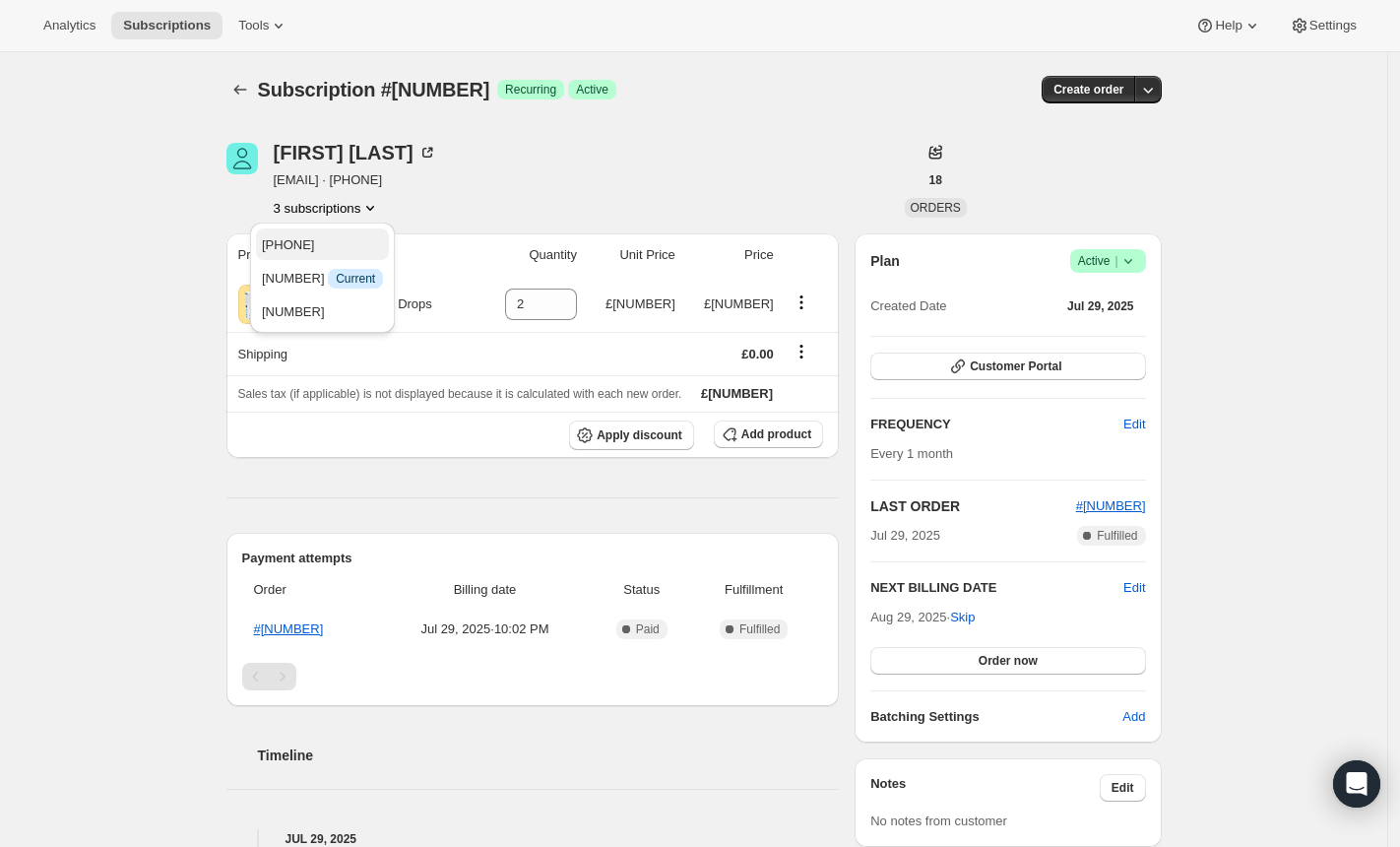 click on "20211728603" at bounding box center [322, 244] 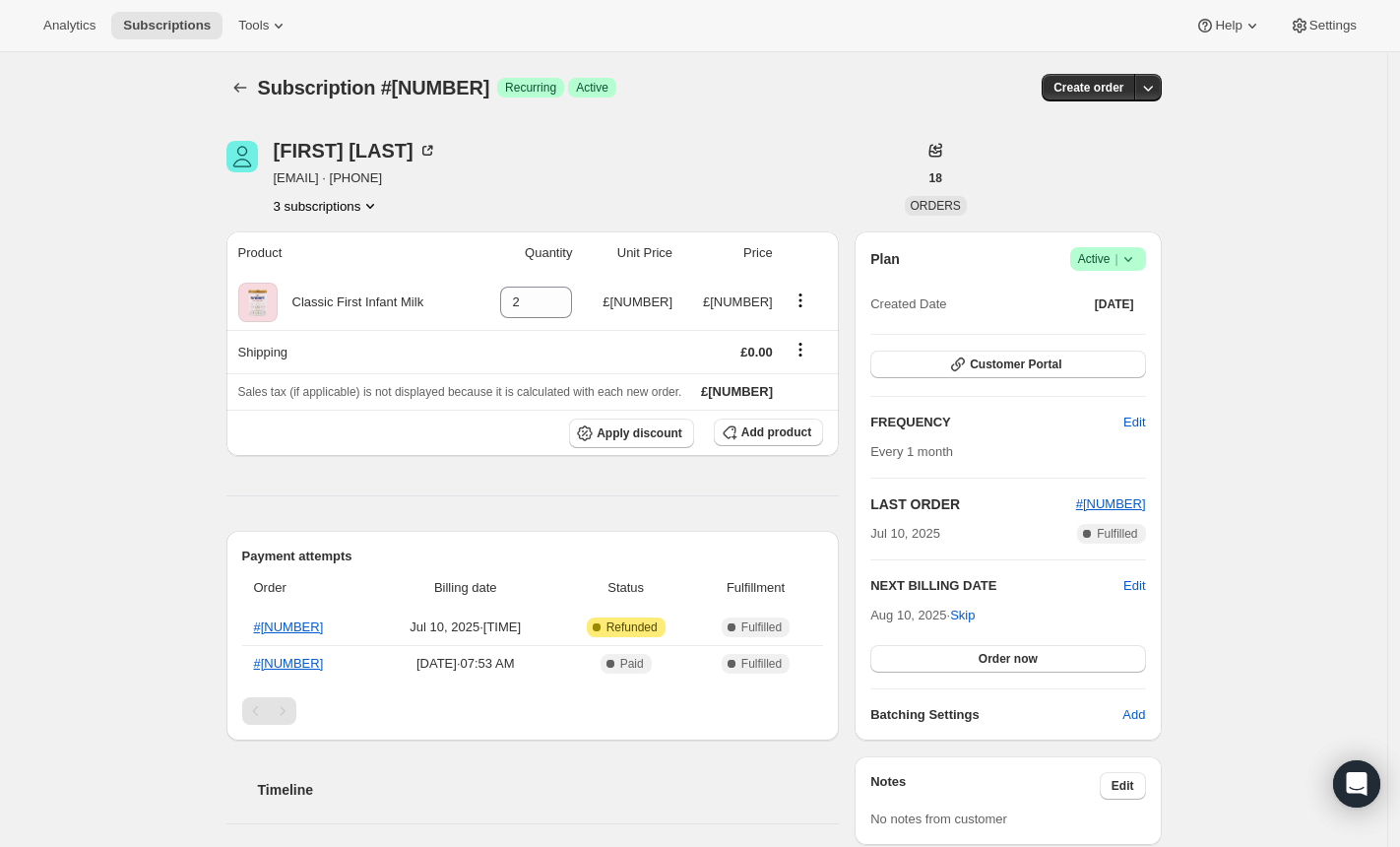 scroll, scrollTop: 0, scrollLeft: 0, axis: both 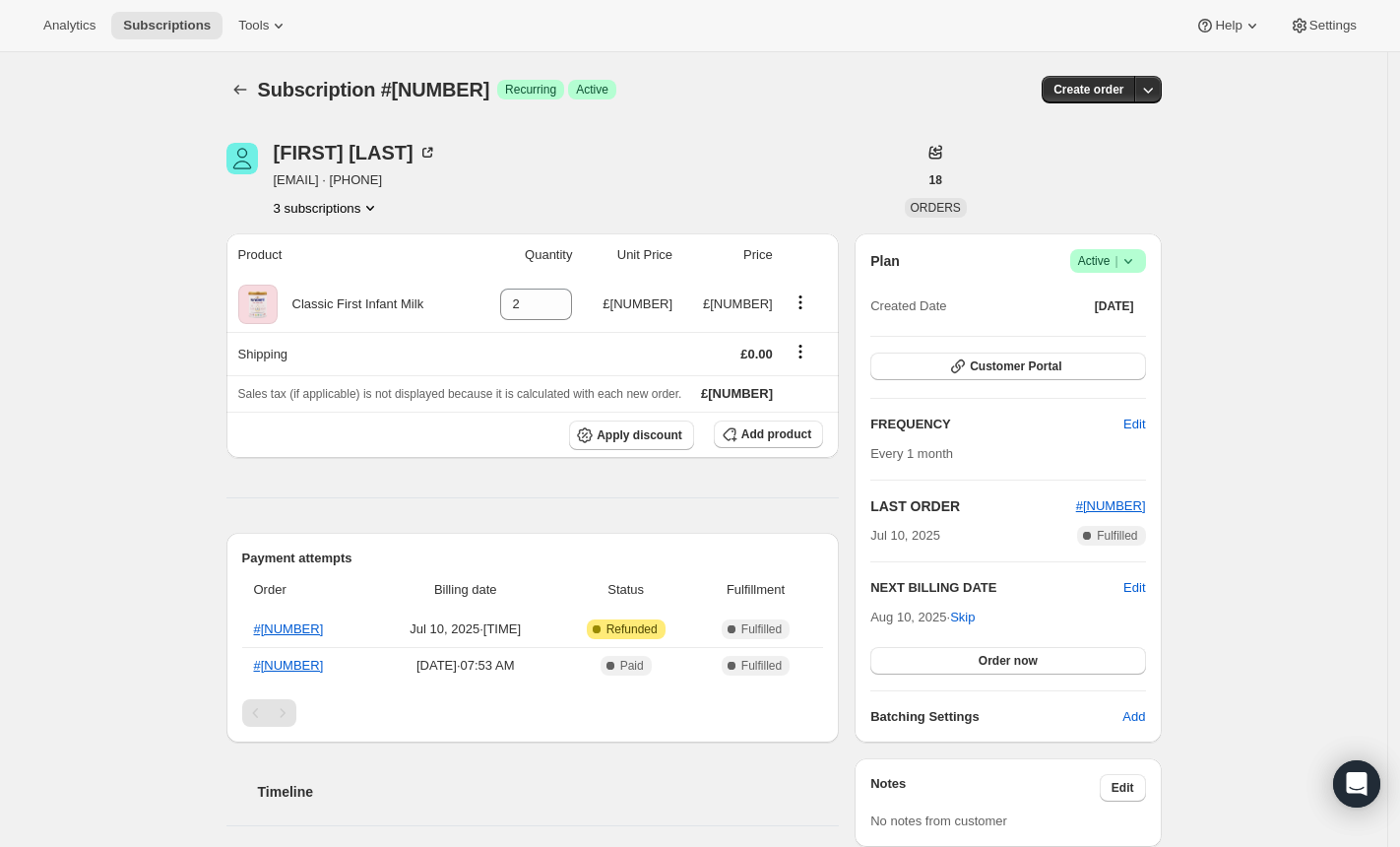 click on "3 subscriptions" at bounding box center (327, 208) 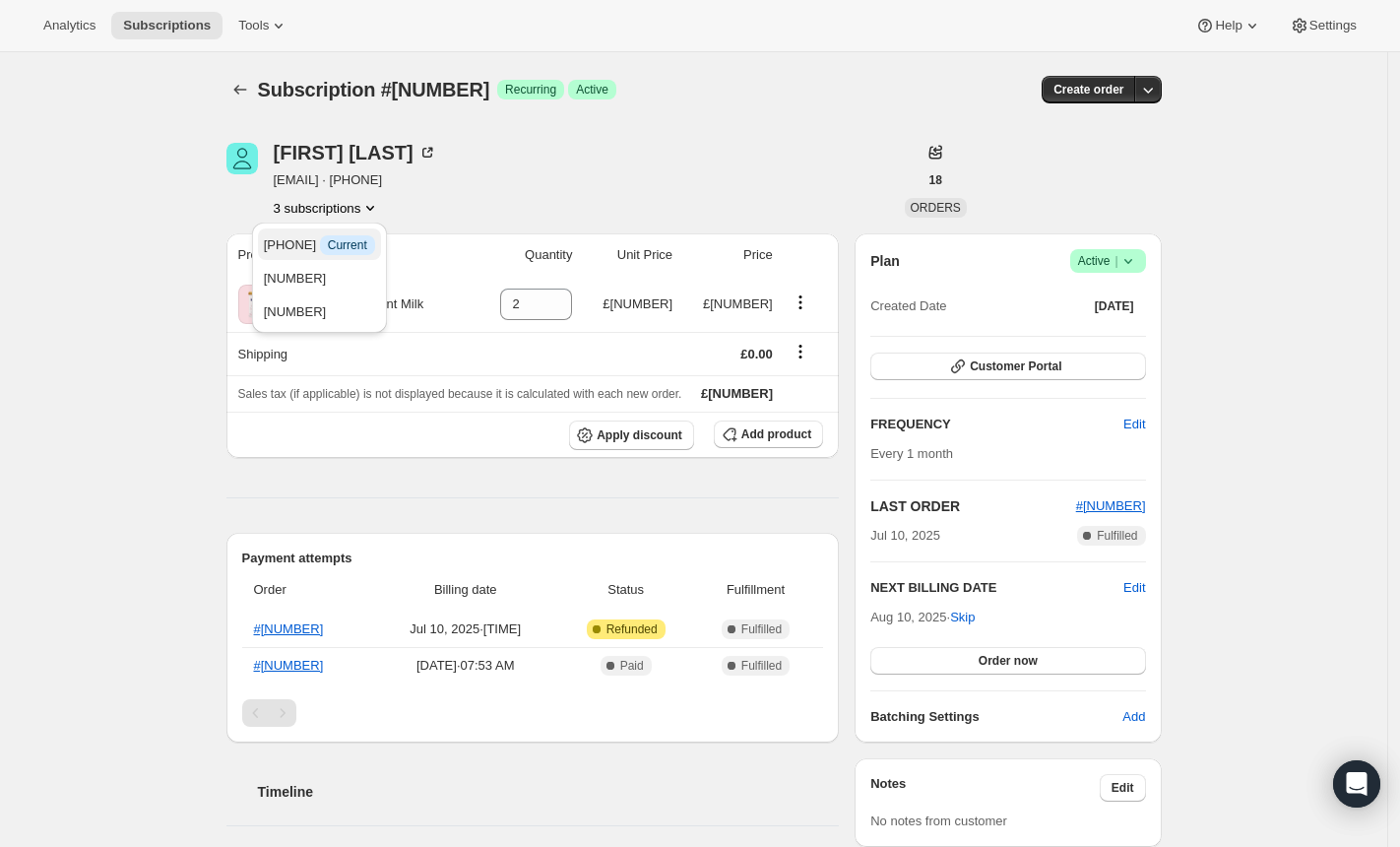 click on "20211728603   Info  Current" at bounding box center [319, 244] 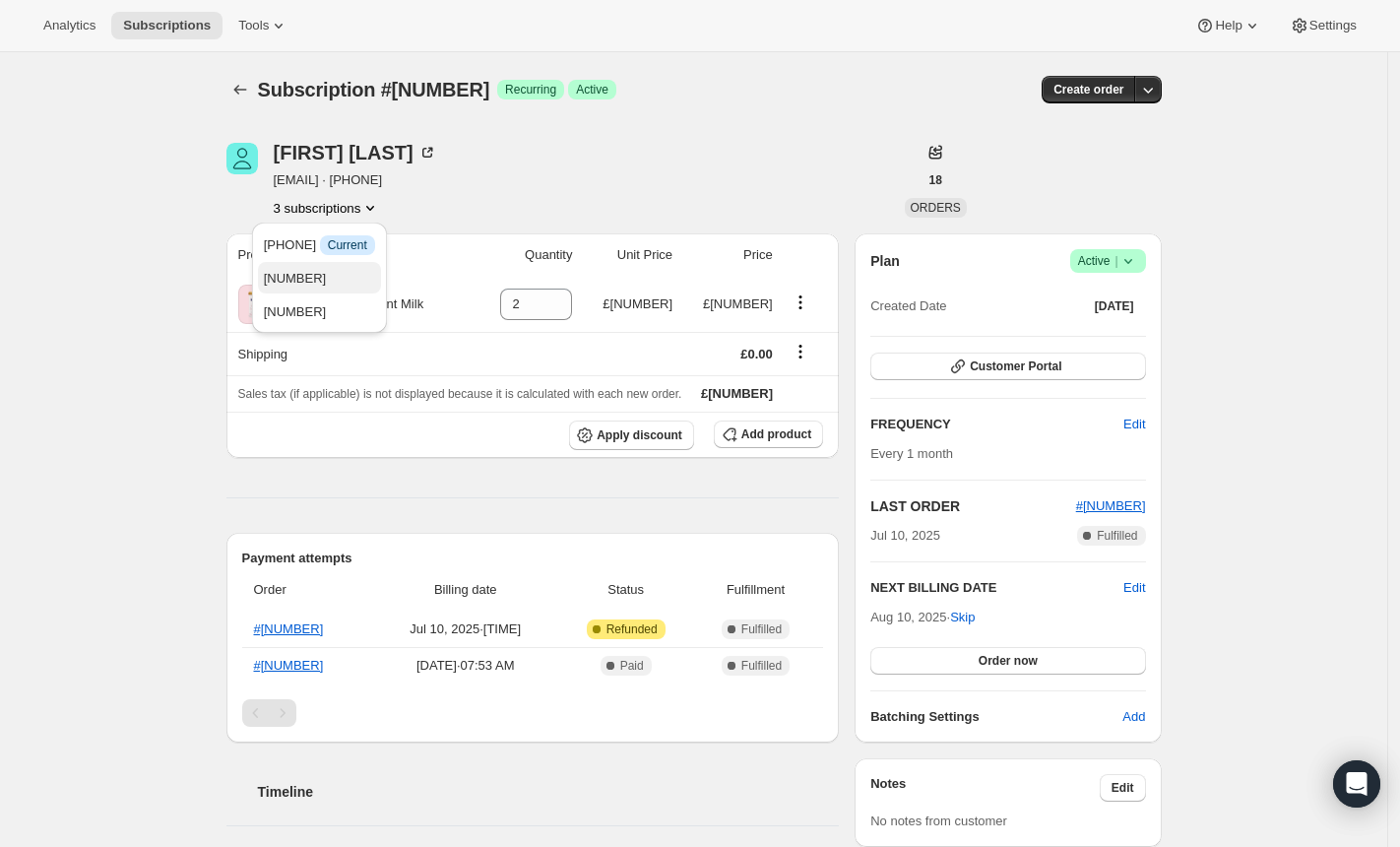 click on "21430599899" at bounding box center [295, 278] 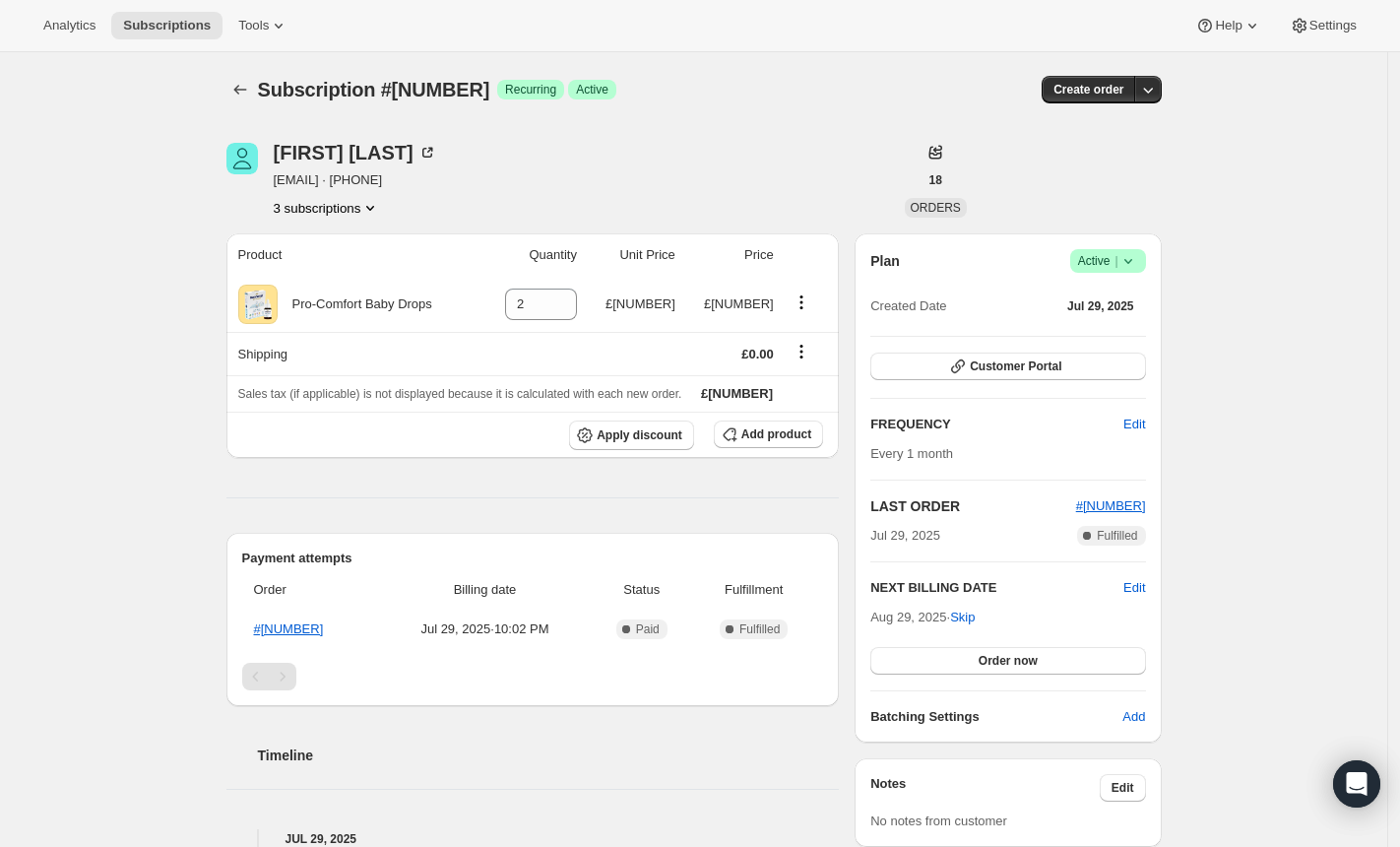 click on "3 subscriptions" at bounding box center (327, 208) 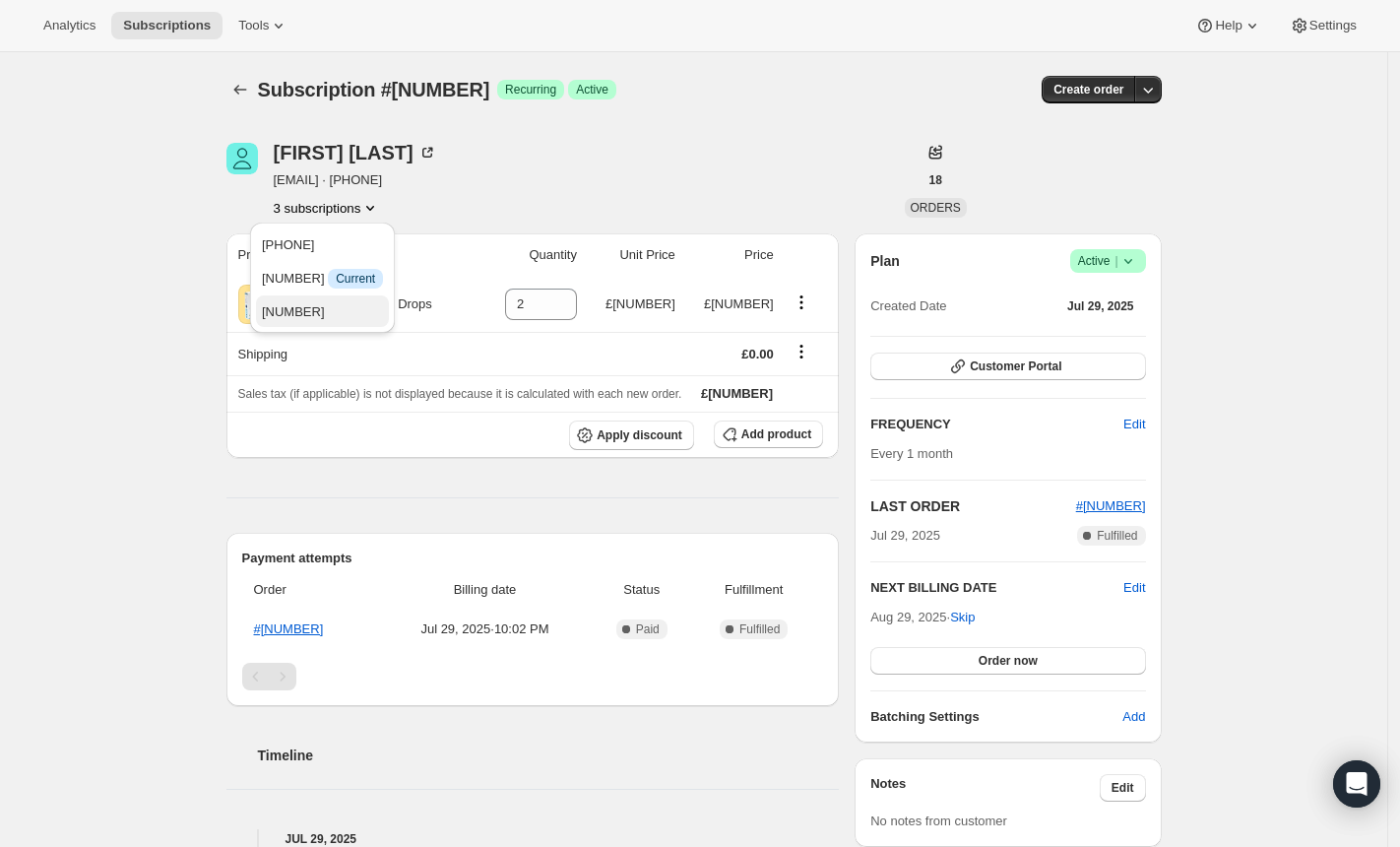 click on "7005503707" at bounding box center [322, 312] 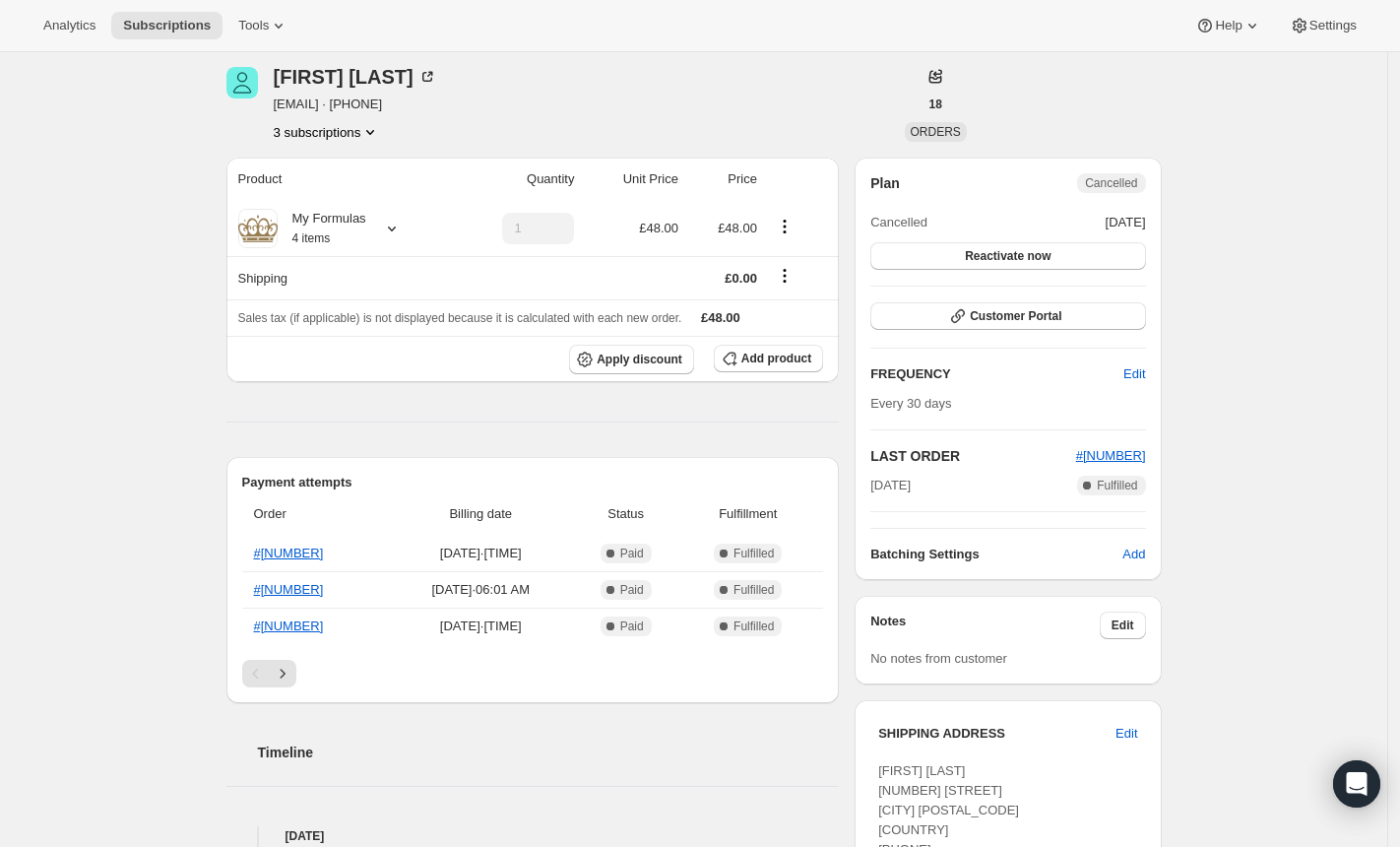 scroll, scrollTop: 0, scrollLeft: 0, axis: both 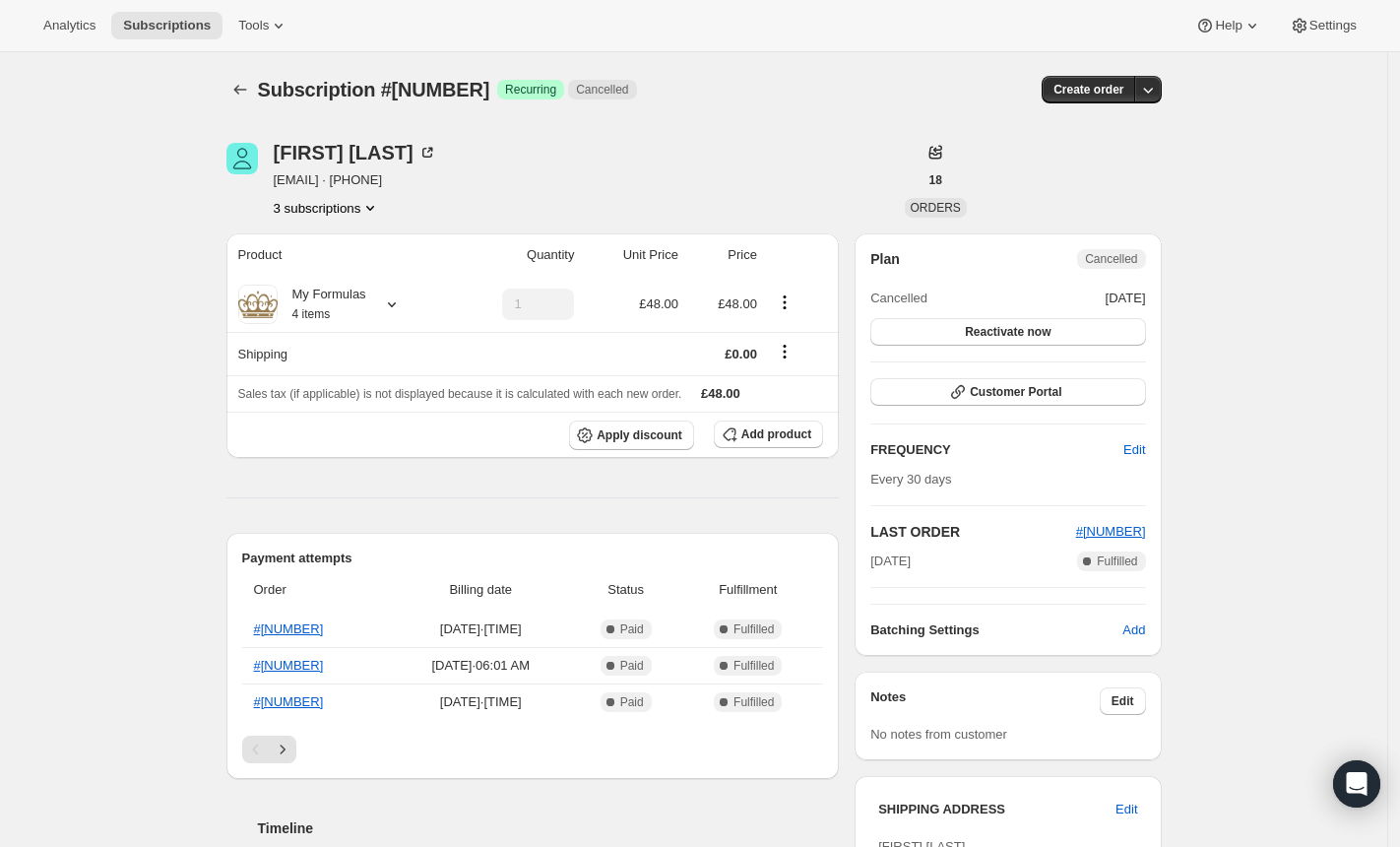 click on "3 subscriptions" at bounding box center (327, 208) 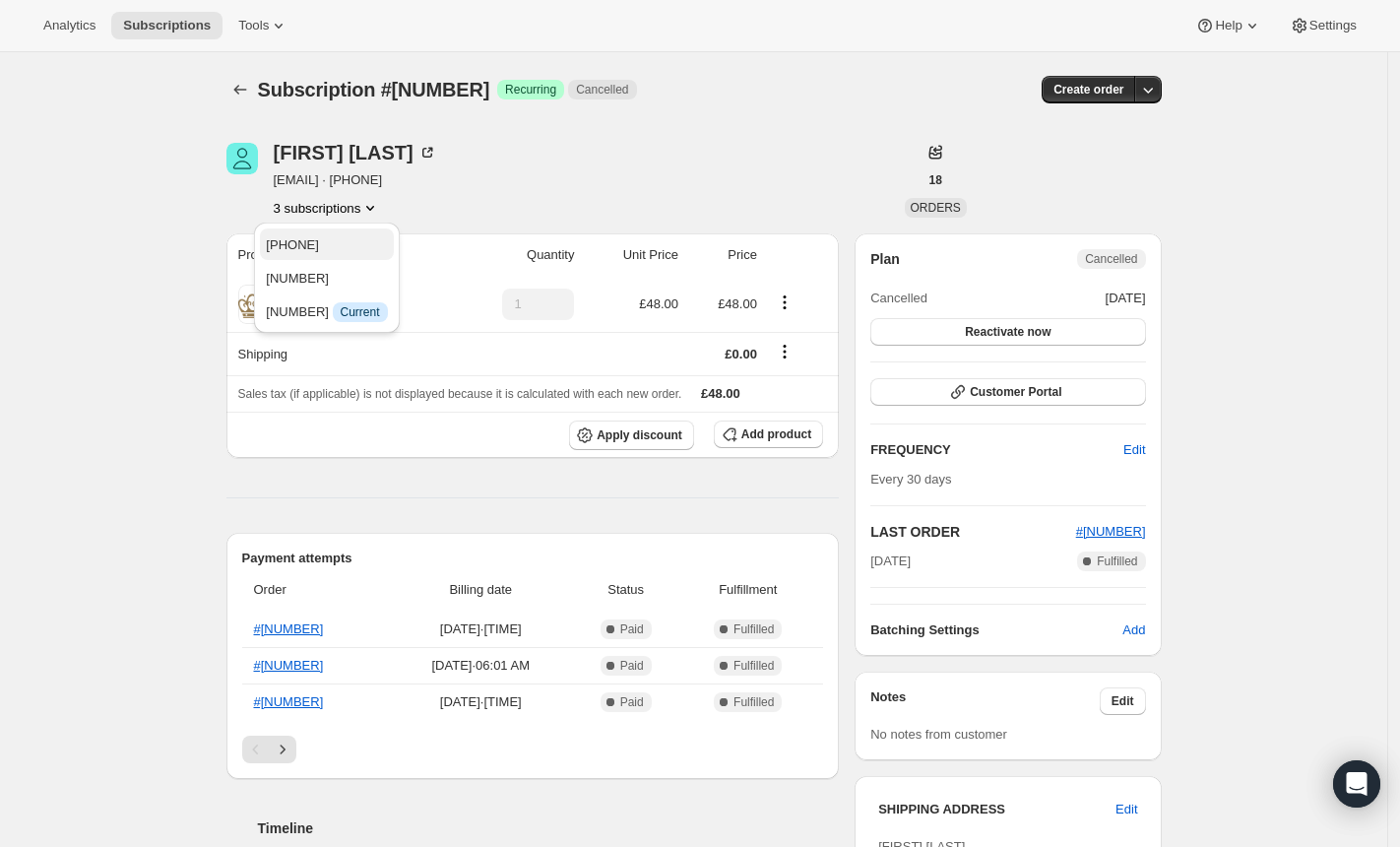 click on "20211728603" at bounding box center [291, 244] 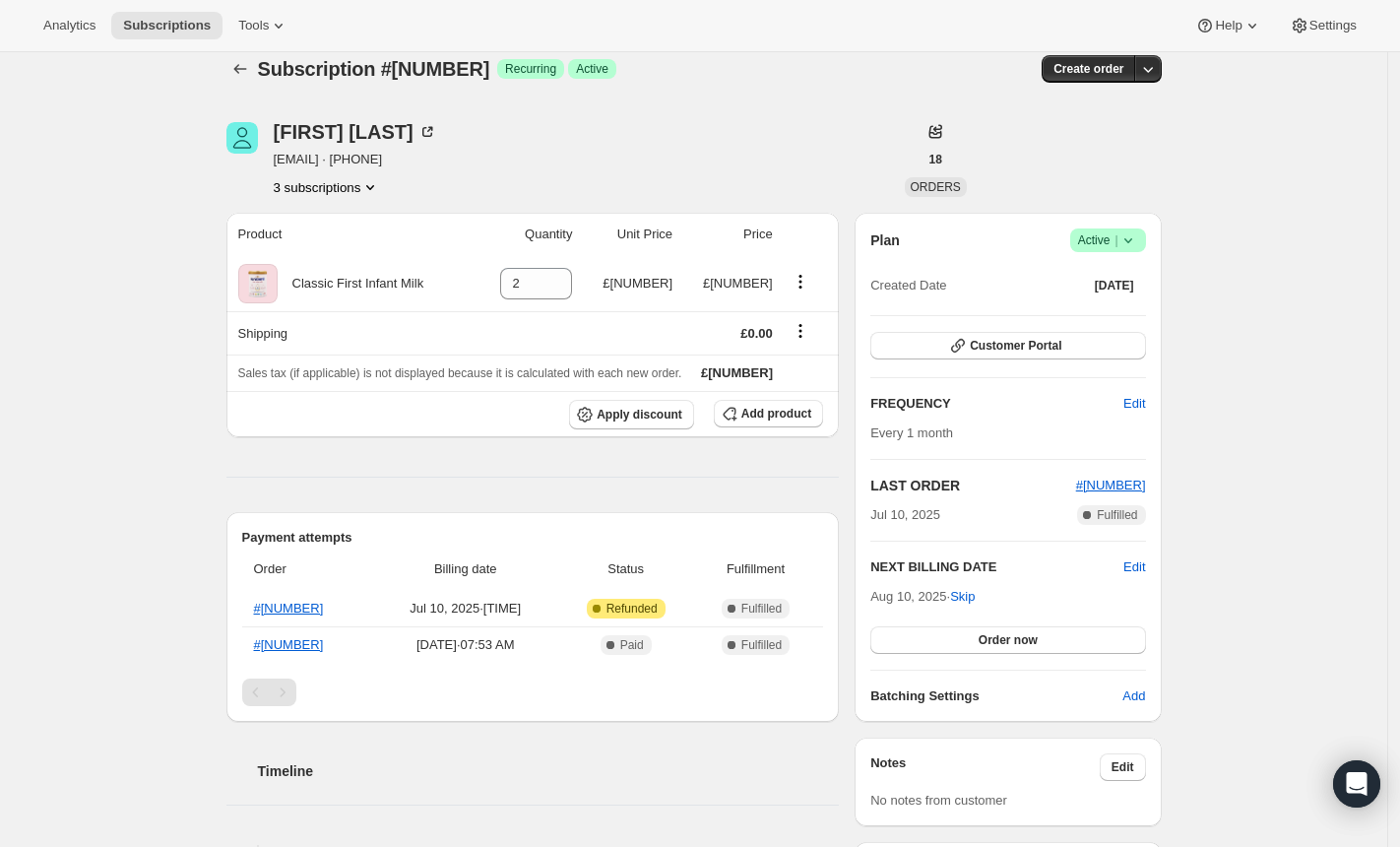 scroll, scrollTop: 0, scrollLeft: 0, axis: both 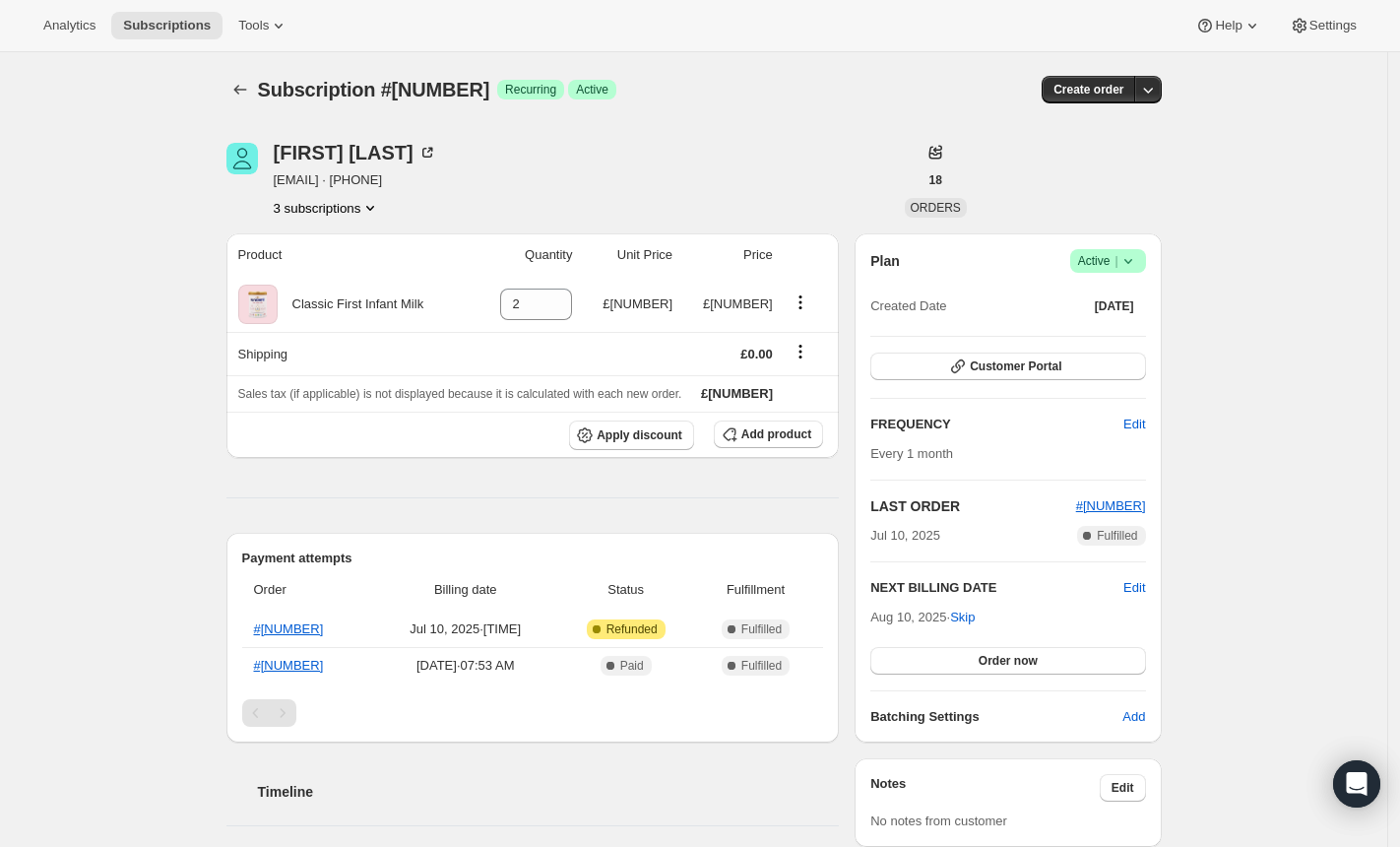 click on "3 subscriptions" at bounding box center [327, 208] 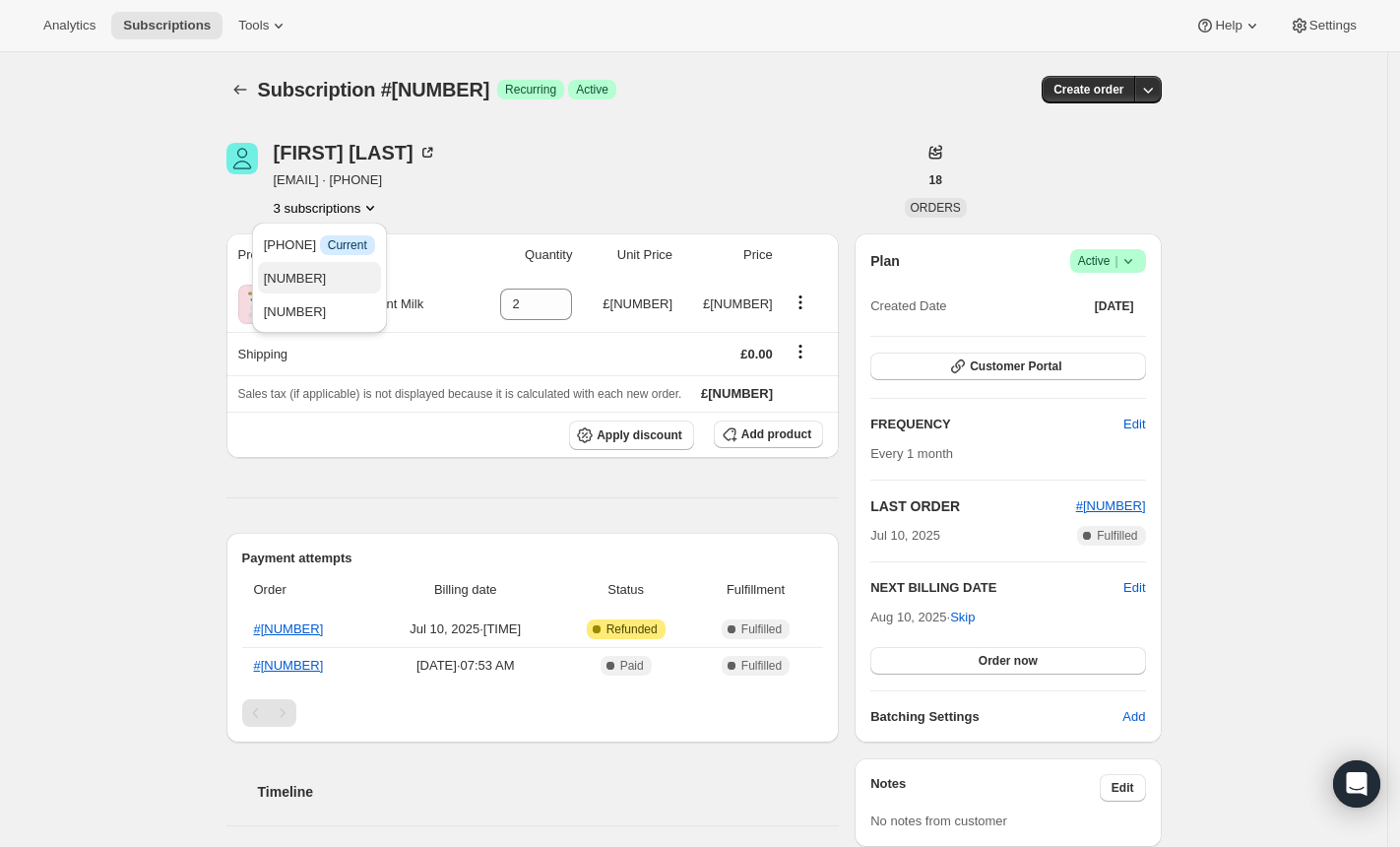 click on "21430599899" at bounding box center (295, 278) 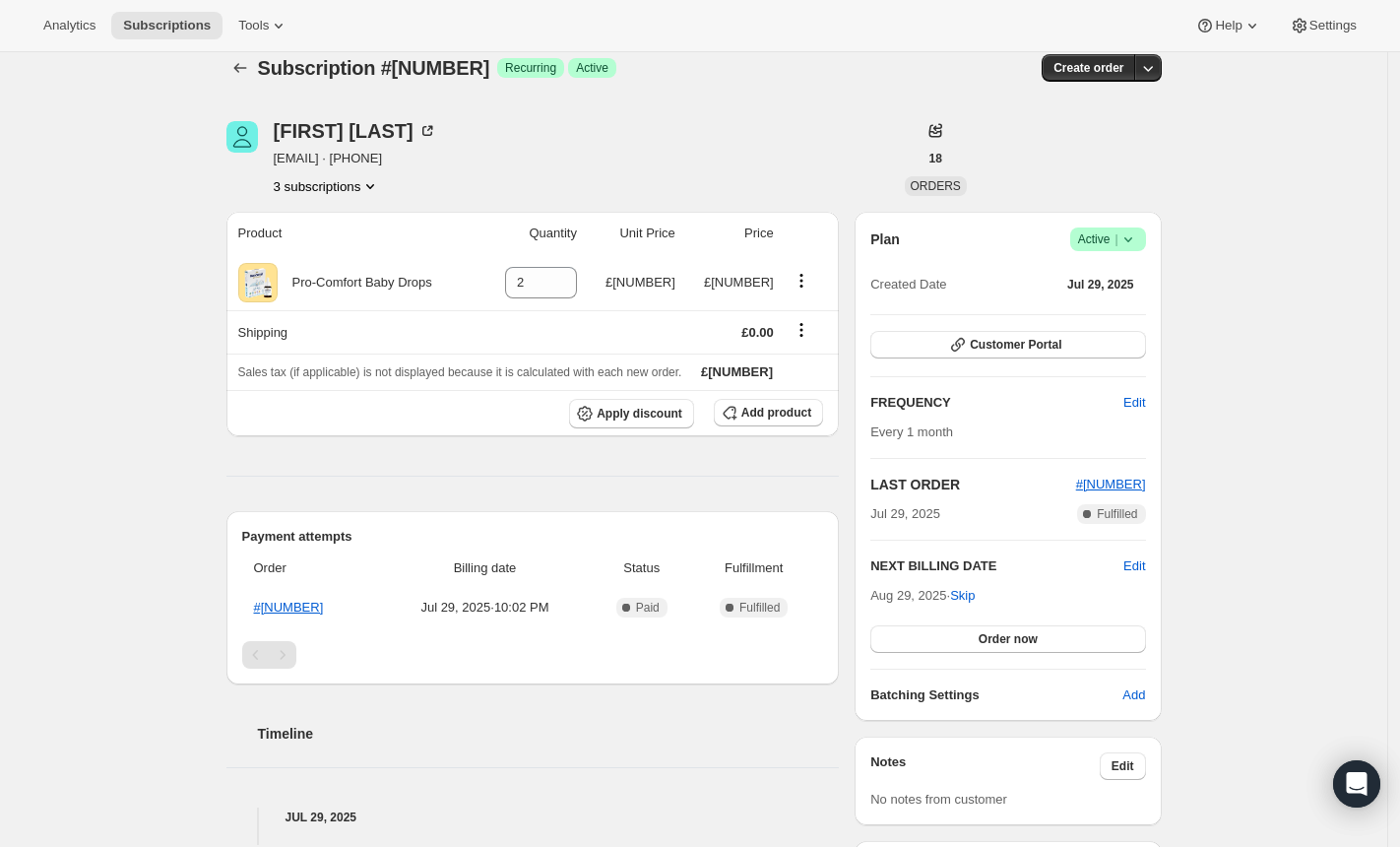 scroll, scrollTop: 0, scrollLeft: 0, axis: both 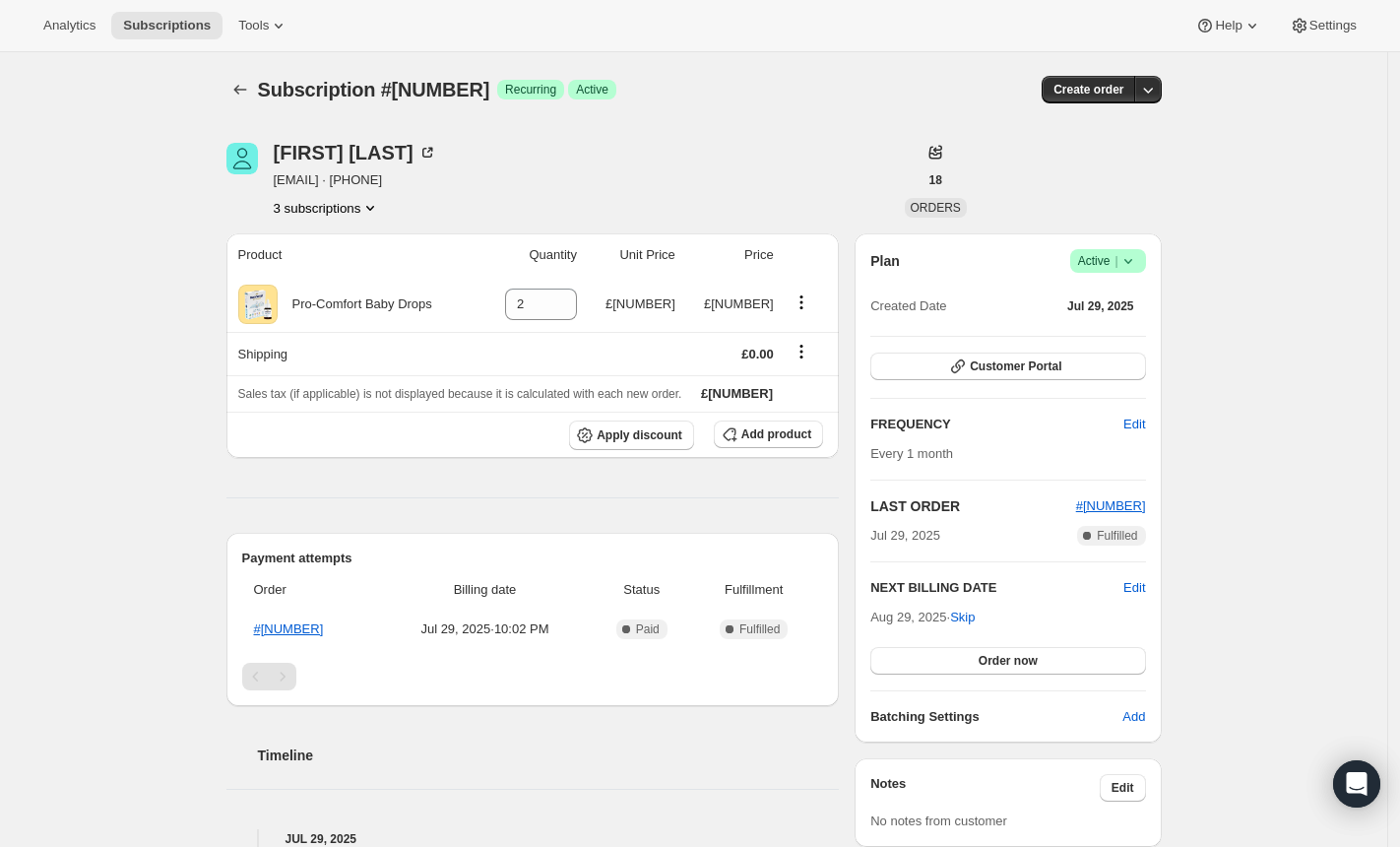click on "3 subscriptions" at bounding box center (327, 208) 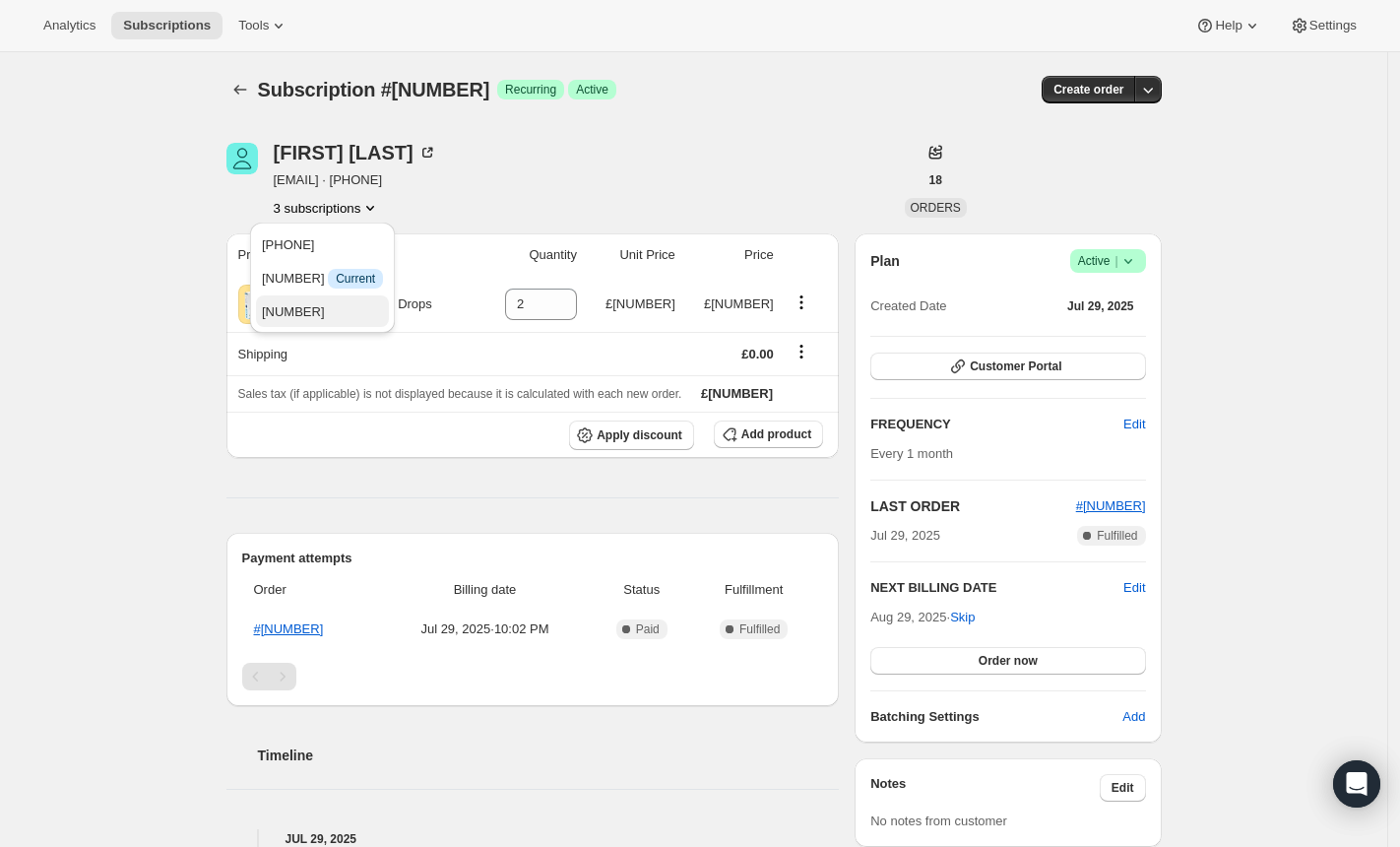 click on "7005503707" at bounding box center (293, 311) 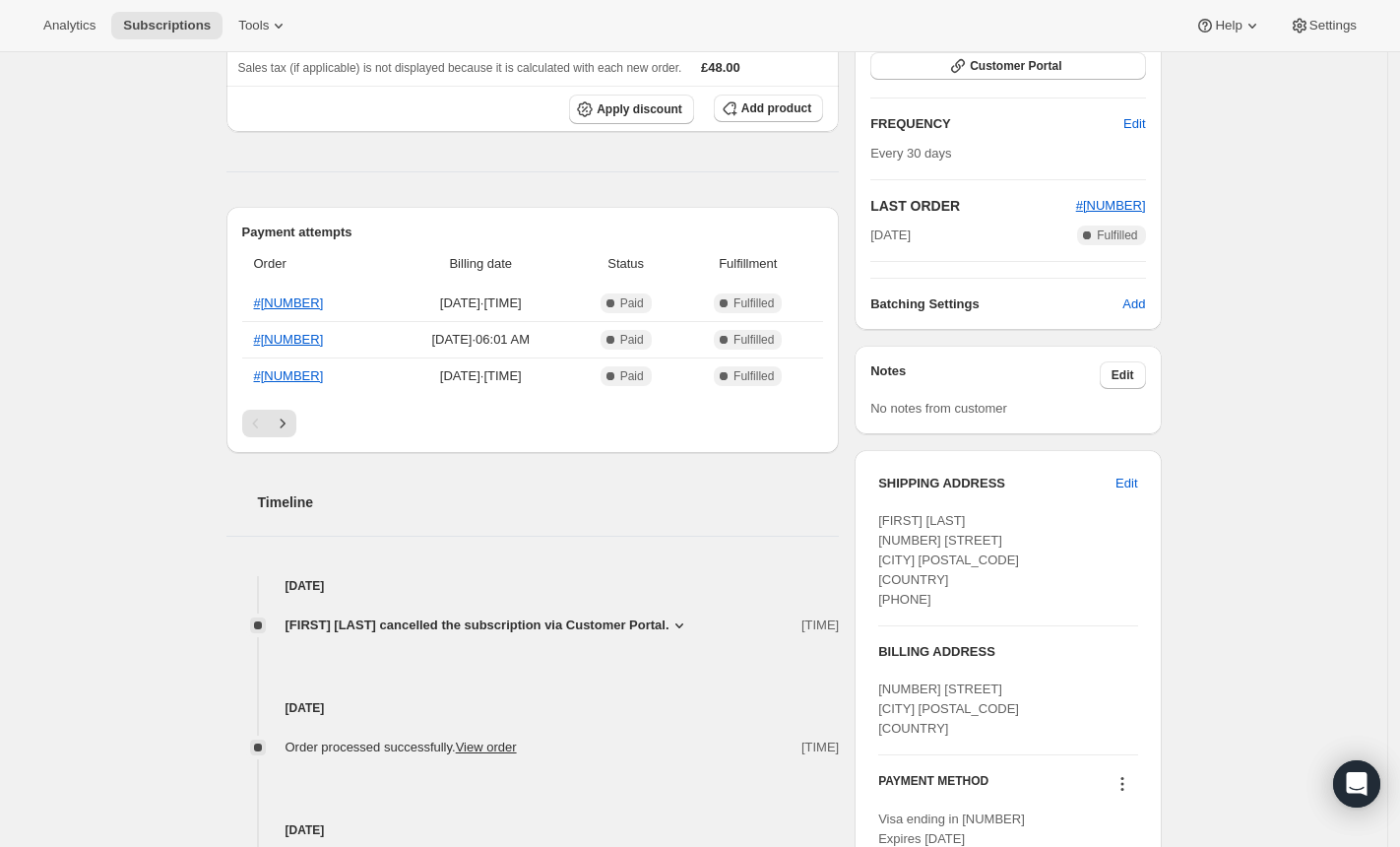 scroll, scrollTop: 0, scrollLeft: 0, axis: both 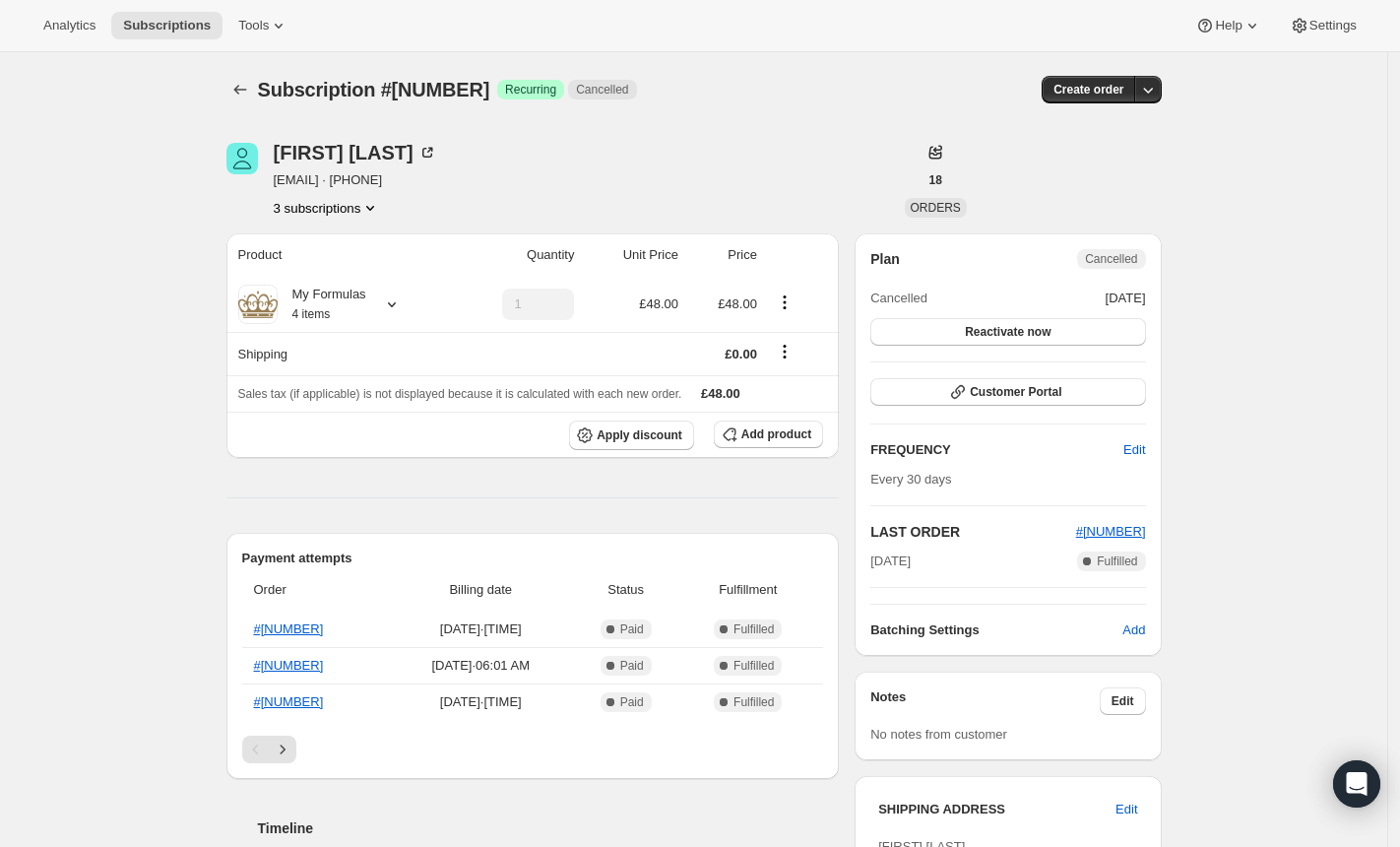 click on "3 subscriptions" at bounding box center (327, 208) 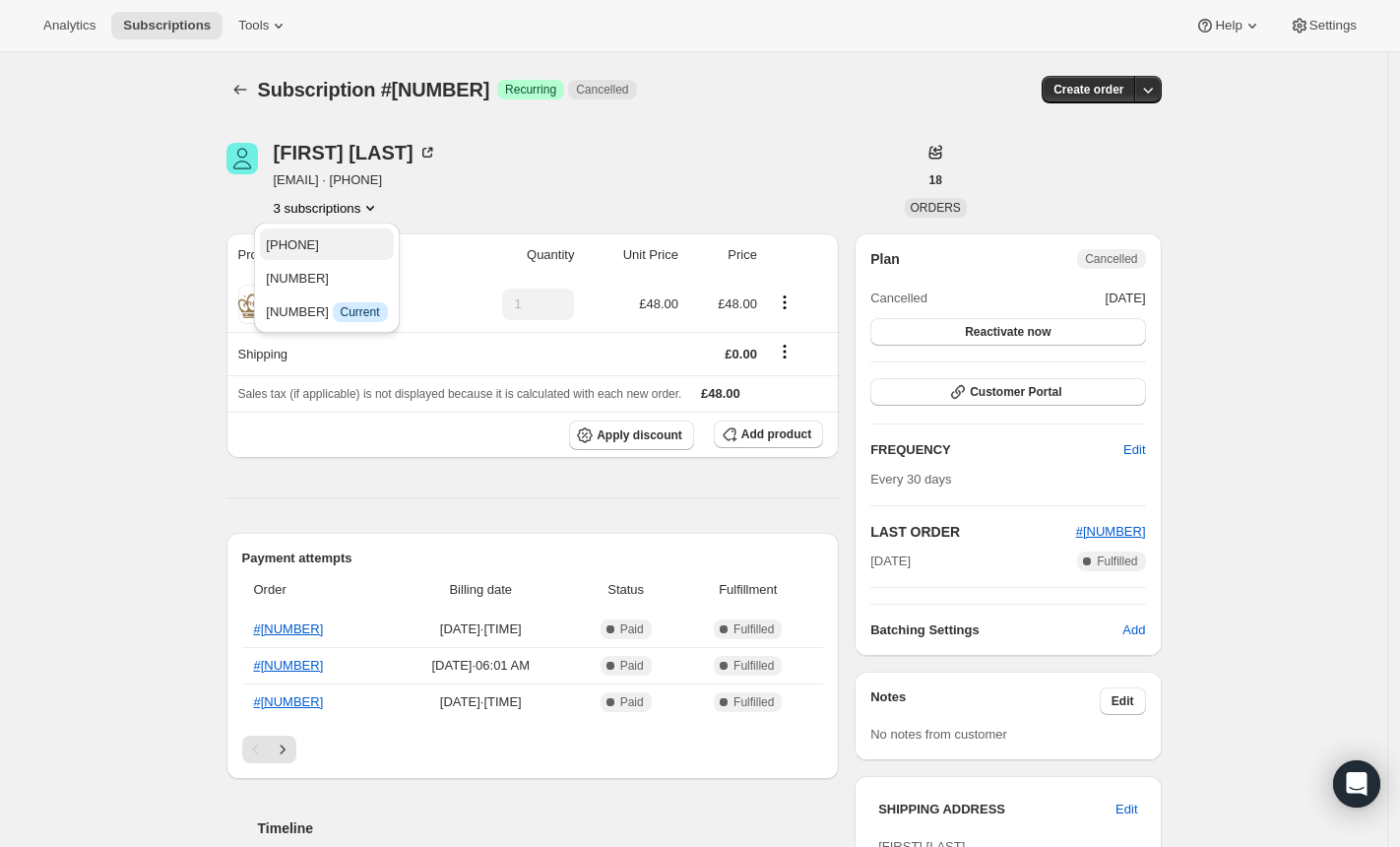 click on "20211728603" at bounding box center [291, 244] 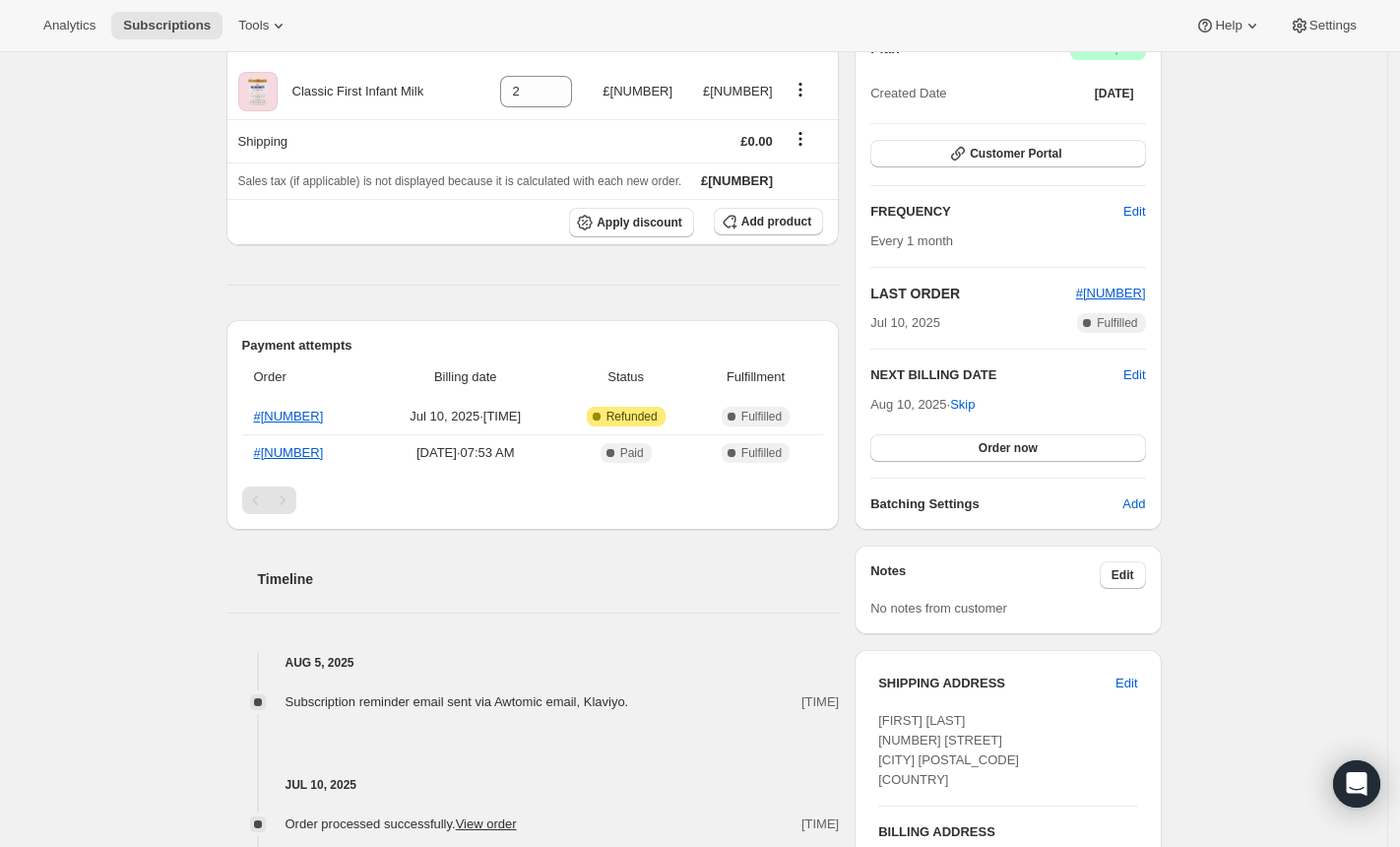 scroll, scrollTop: 0, scrollLeft: 0, axis: both 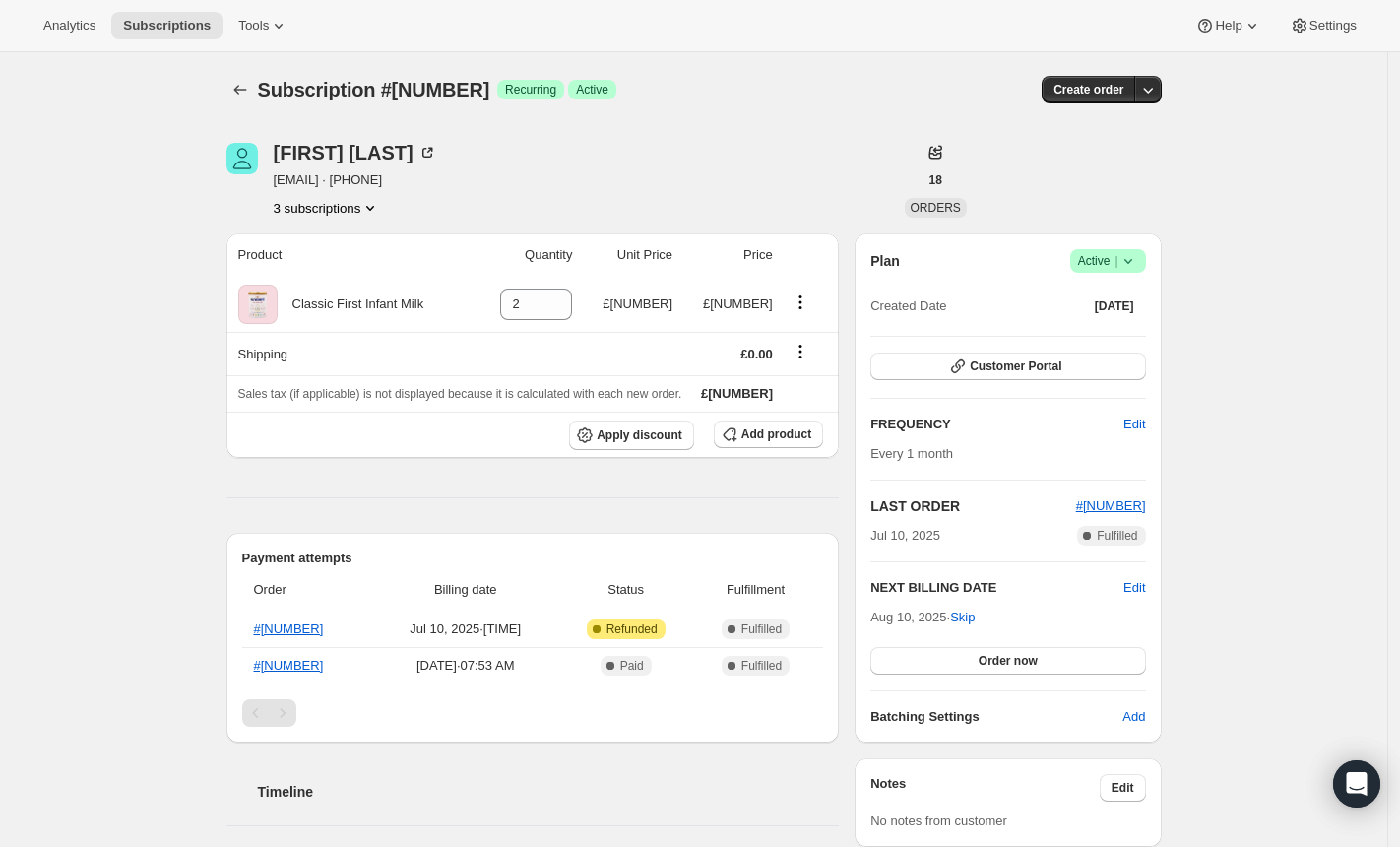 click on "Subscription #20211728603" at bounding box center [374, 90] 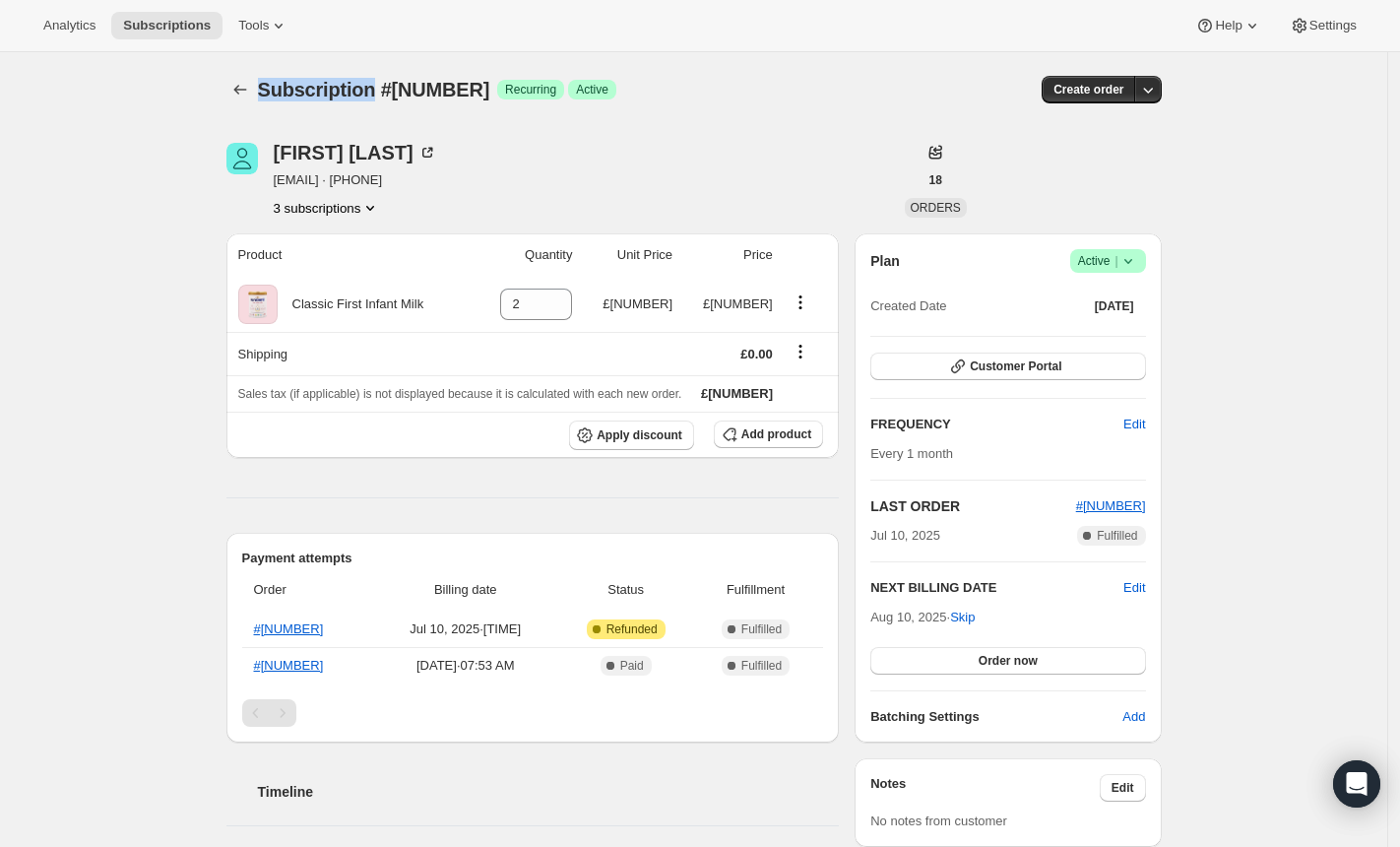 click on "Subscription #20211728603" at bounding box center [374, 90] 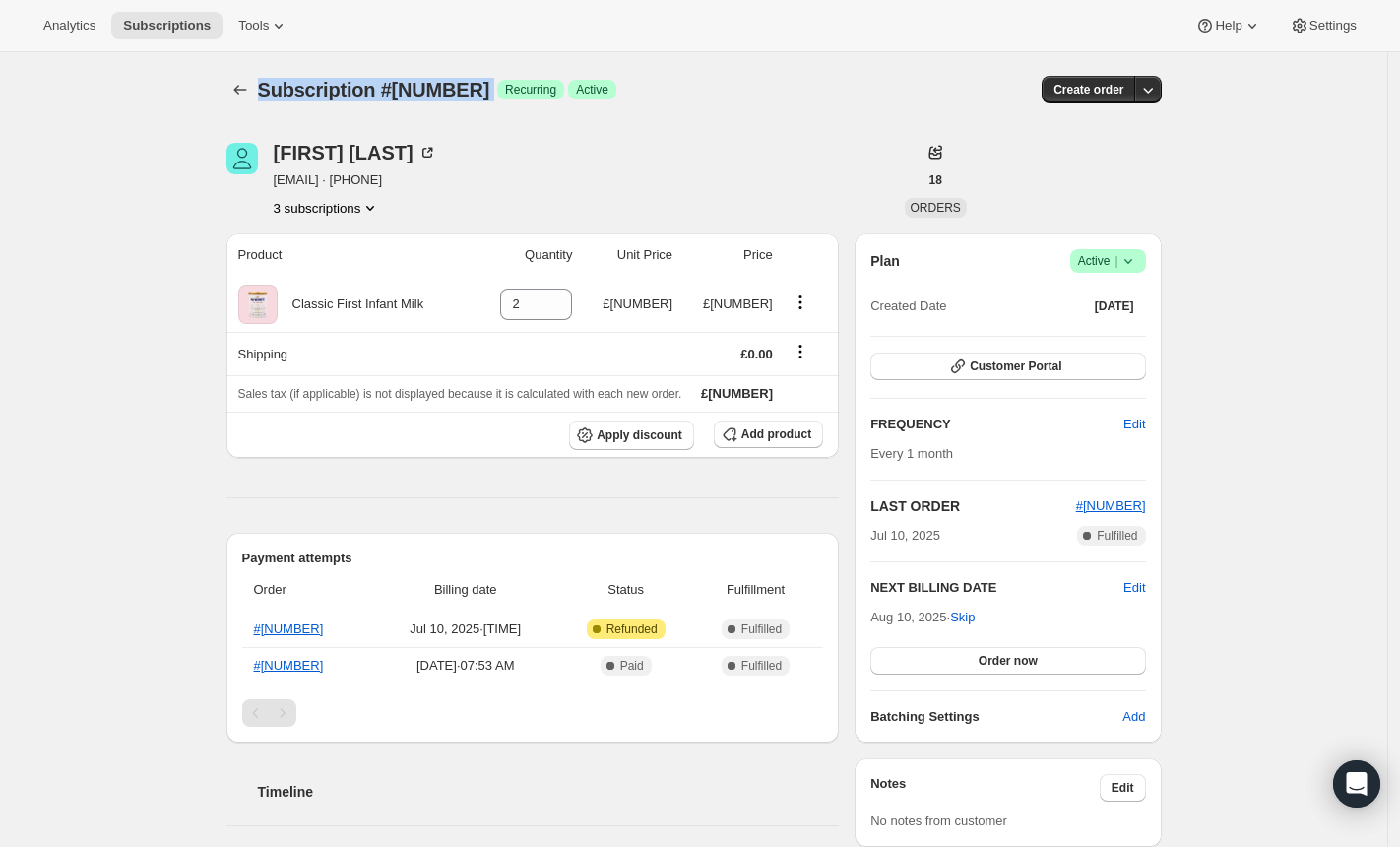click on "Subscription #20211728603" at bounding box center [374, 90] 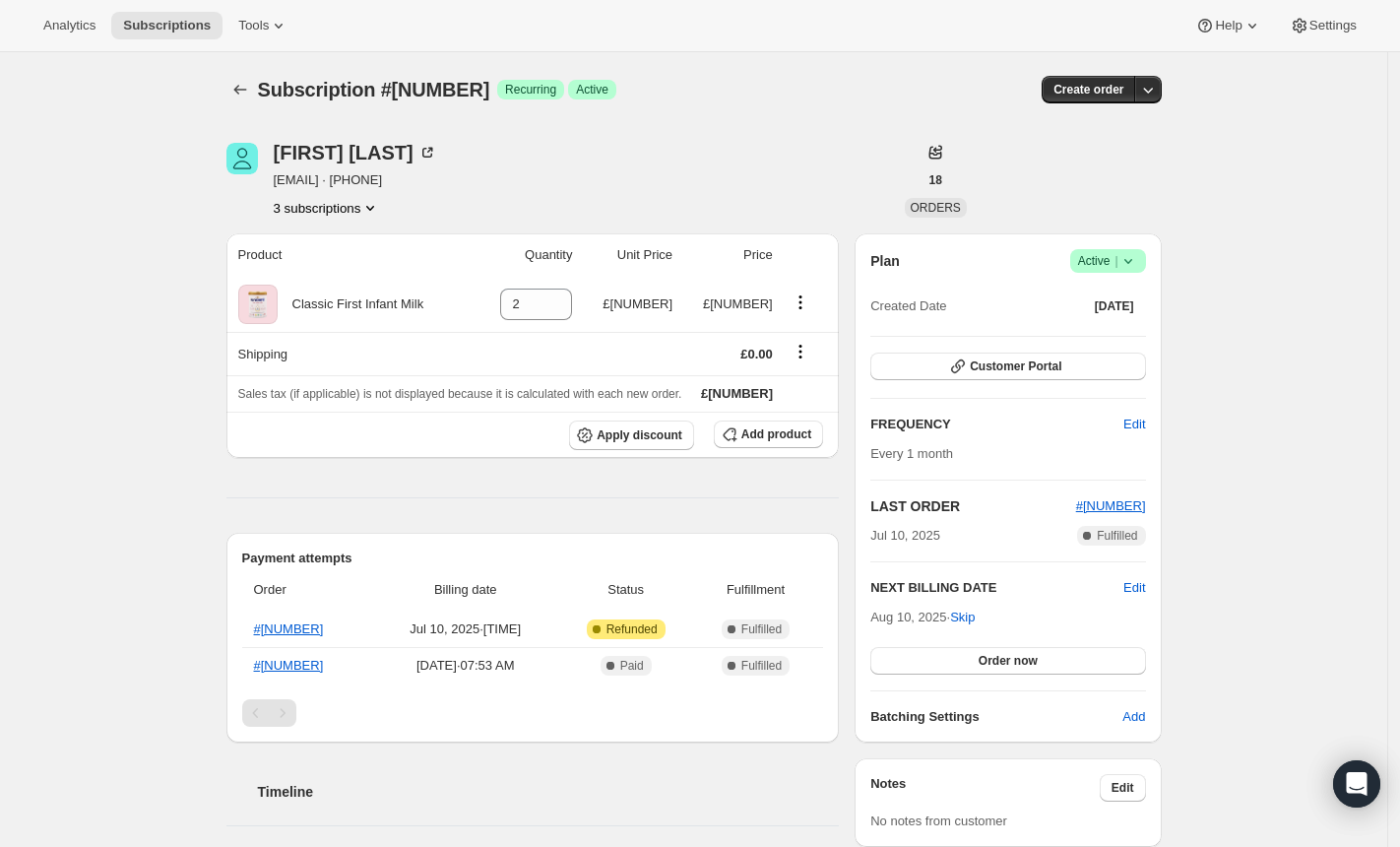 click on "Subscription #20211728603. This page is ready Subscription #20211728603 Success Recurring Success Active Create order Michaela   Chaplin michaelachaplin@outlook.com · +447542889846 3 subscriptions 18 ORDERS Product Quantity Unit Price Price Classic First Infant Milk 2 £12.00 £24.00 Shipping £0.00 Sales tax (if applicable) is not displayed because it is calculated with each new order.   £24.00 Apply discount Add product Payment attempts Order Billing date Status Fulfillment #665653 Jul 10, 2025  ·  05:01 AM Attention Complete Refunded  Complete Fulfilled #655562 Jun 10, 2025  ·  07:53 AM  Complete Paid  Complete Fulfilled Timeline Aug 5, 2025 Subscription reminder email sent via Awtomic email, Klaviyo. 05:05 AM Jul 10, 2025 Order processed successfully.  View order 05:01 AM Jul 5, 2025 Subscription reminder email sent via Awtomic email, Klaviyo. 05:04 AM Jun 10, 2025 Michaela Chaplin  created the subscription order.  View order 07:53 AM Plan Success Active | Created Date Jun 10, 2025 Customer Portal" at bounding box center [693, 701] 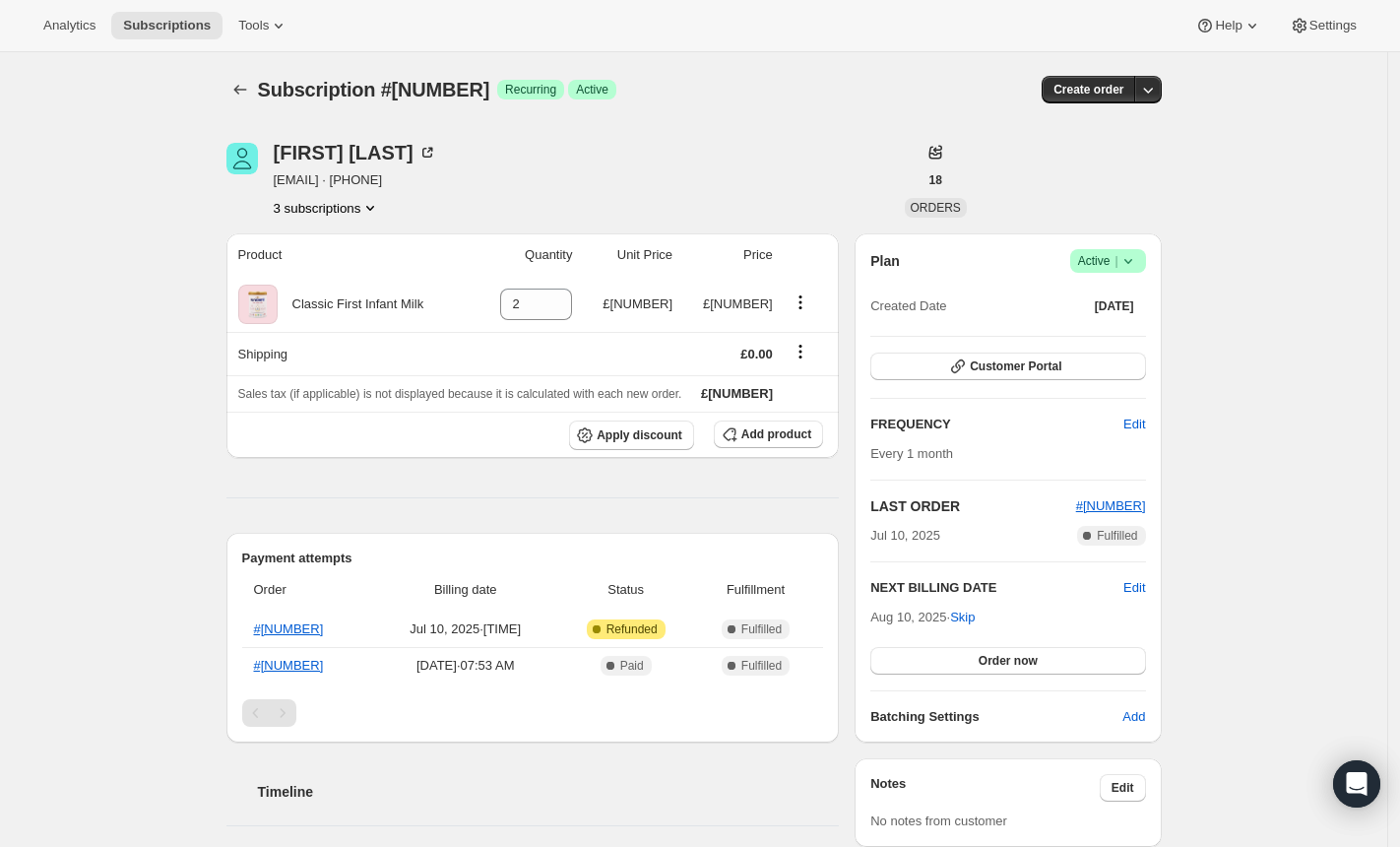 drag, startPoint x: 532, startPoint y: 86, endPoint x: 262, endPoint y: 95, distance: 270.14996 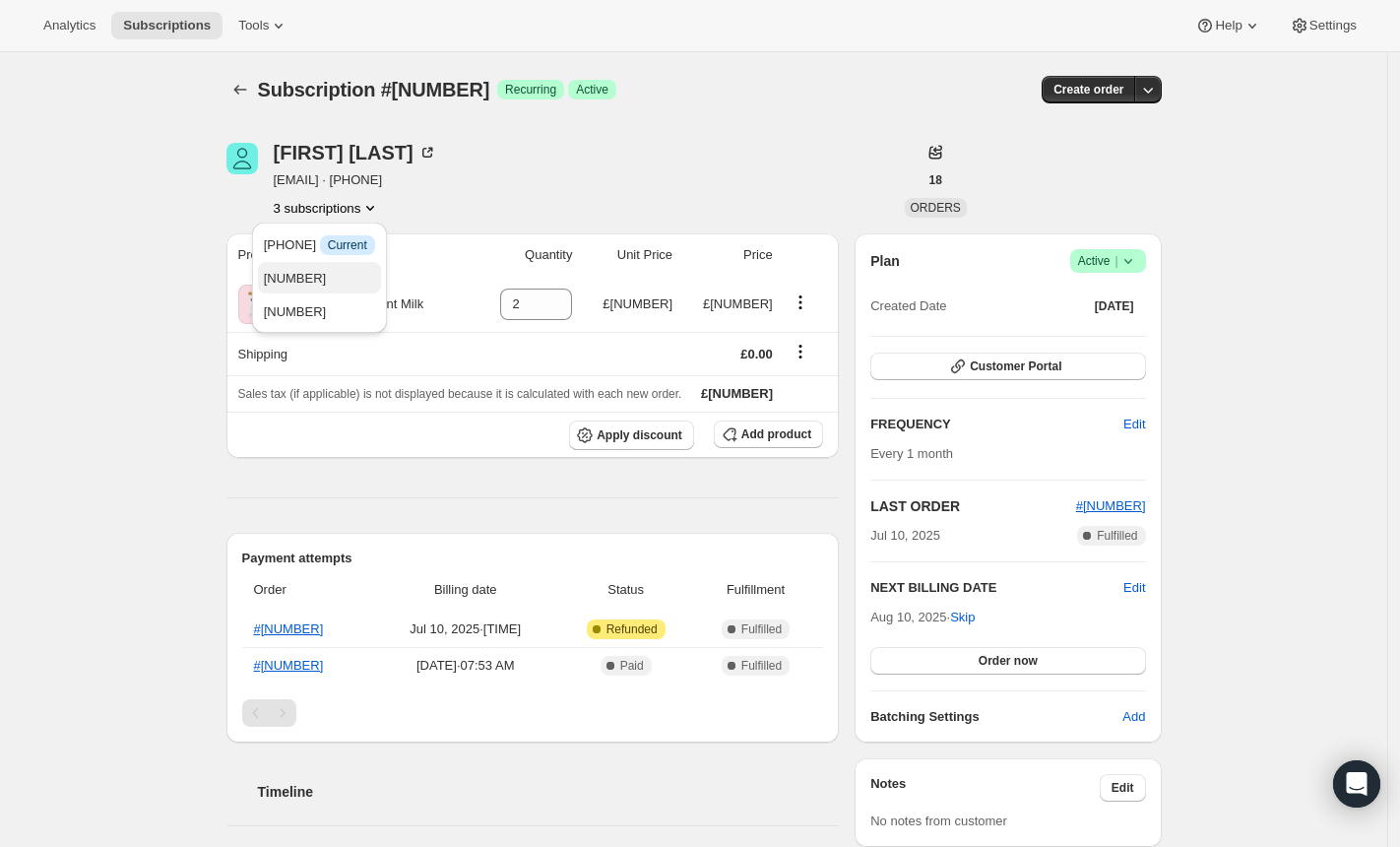 click on "21430599899" at bounding box center [295, 278] 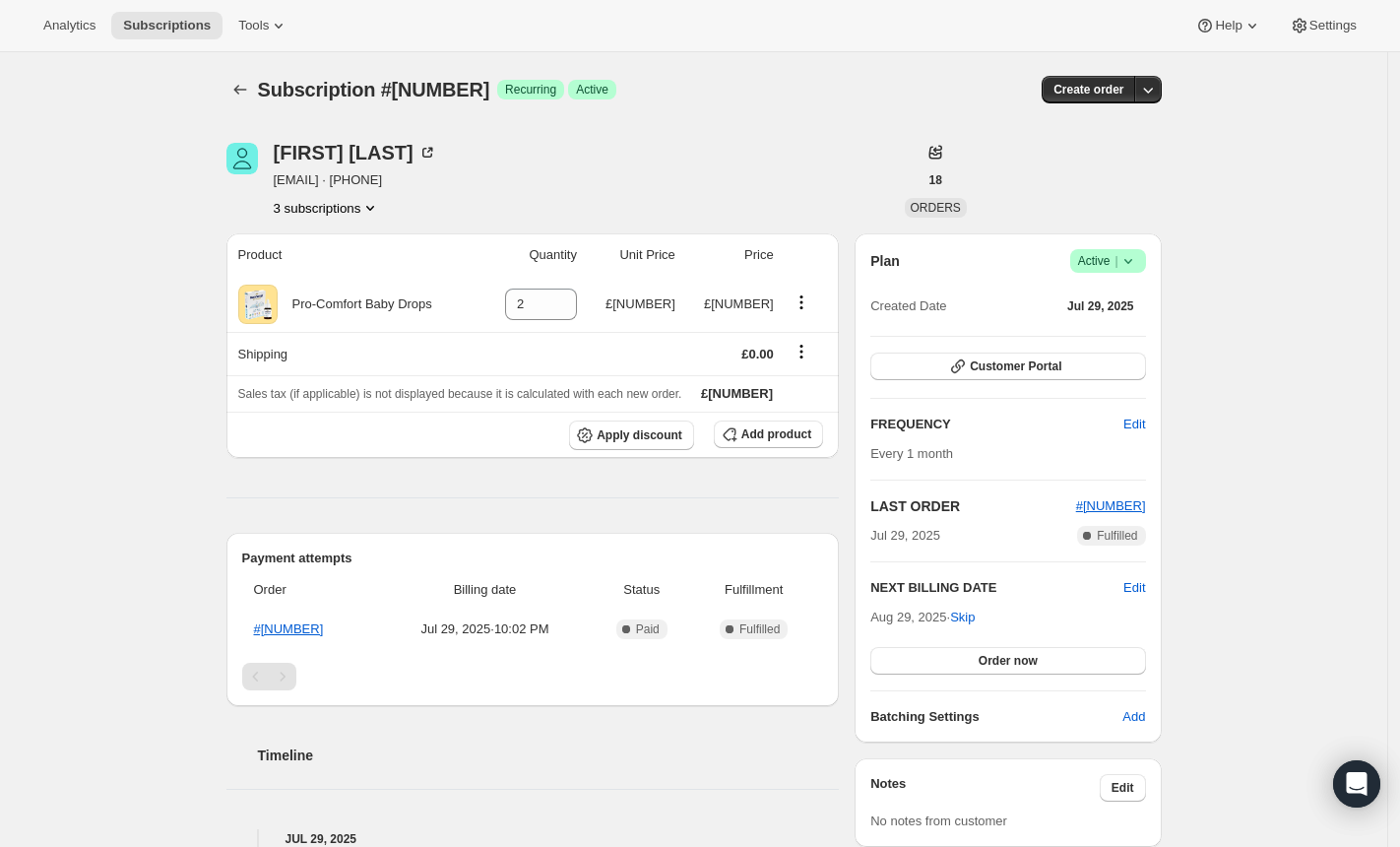 drag, startPoint x: 541, startPoint y: 85, endPoint x: 266, endPoint y: 86, distance: 275.0018 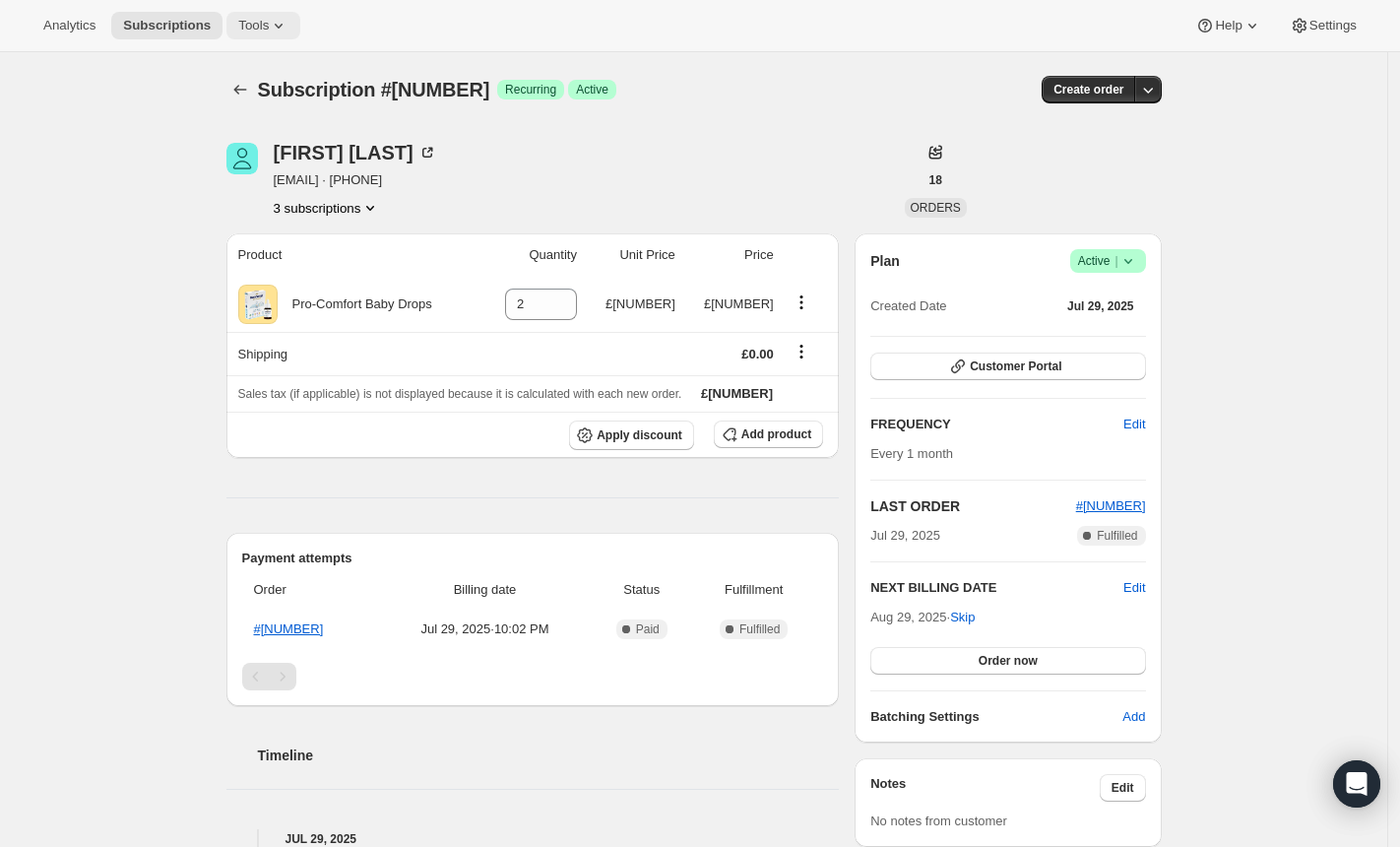 copy on "Subscription #21430599899" 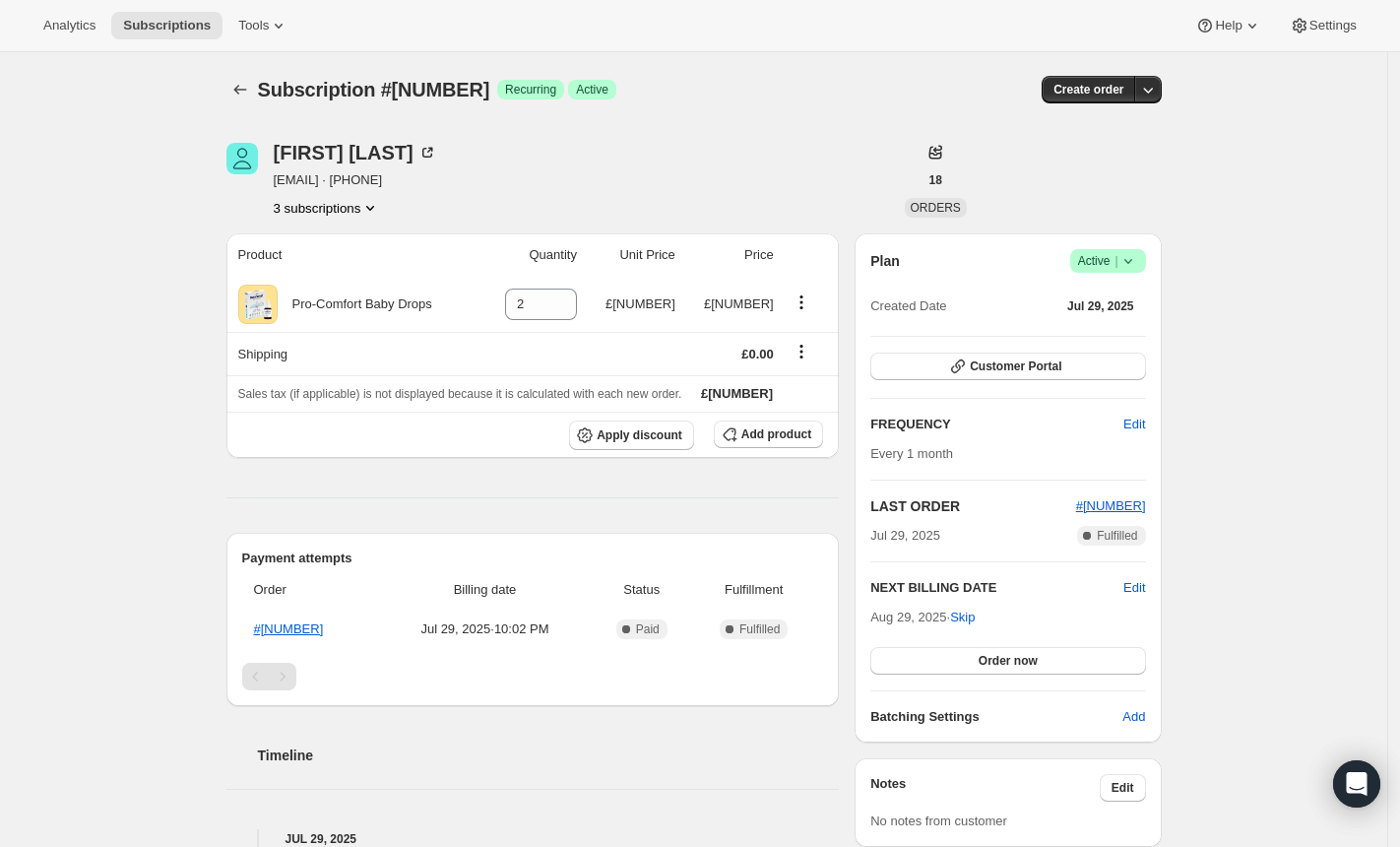 click on "Subscription #21430599899. This page is ready Subscription #21430599899 Success Recurring Success Active Create order Michaela   Chaplin michaelachaplin@outlook.com · +447542889846 3 subscriptions 18 ORDERS Product Quantity Unit Price Price Pro-Comfort Baby Drops 2 £14.99 £29.98 Shipping £0.00 Sales tax (if applicable) is not displayed because it is calculated with each new order.   £29.98 Apply discount Add product Payment attempts Order Billing date Status Fulfillment #672149 Jul 29, 2025  ·  10:02 PM  Complete Paid  Complete Fulfilled Timeline Jul 29, 2025 Michaela Chaplin  created the subscription order.  View order 10:02 PM Plan Success Active | Created Date Jul 29, 2025 Customer Portal FREQUENCY Edit Every 1 month LAST ORDER #672149 Jul 29, 2025  Complete Fulfilled NEXT BILLING DATE Edit Aug 29, 2025   ·  Skip Order now Batching Settings Add Notes Edit No notes from customer SHIPPING ADDRESS Edit Michaela Chaplin
1 Strathgray Wynd
Dundee SCT, DD2 5BT
United Kingdom
+447542889846 BILLING ADDRESS" at bounding box center (693, 686) 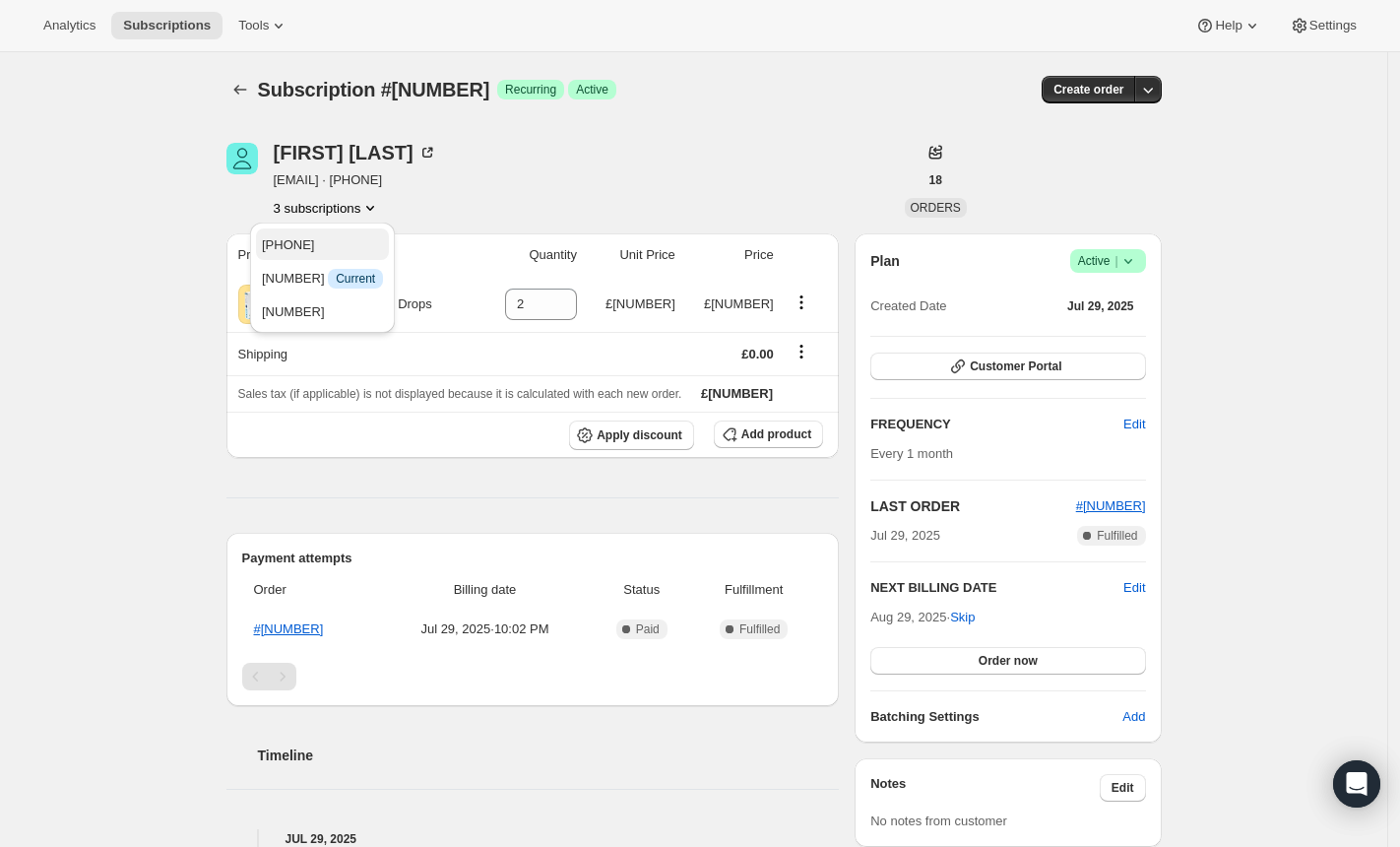 click on "20211728603" at bounding box center (287, 244) 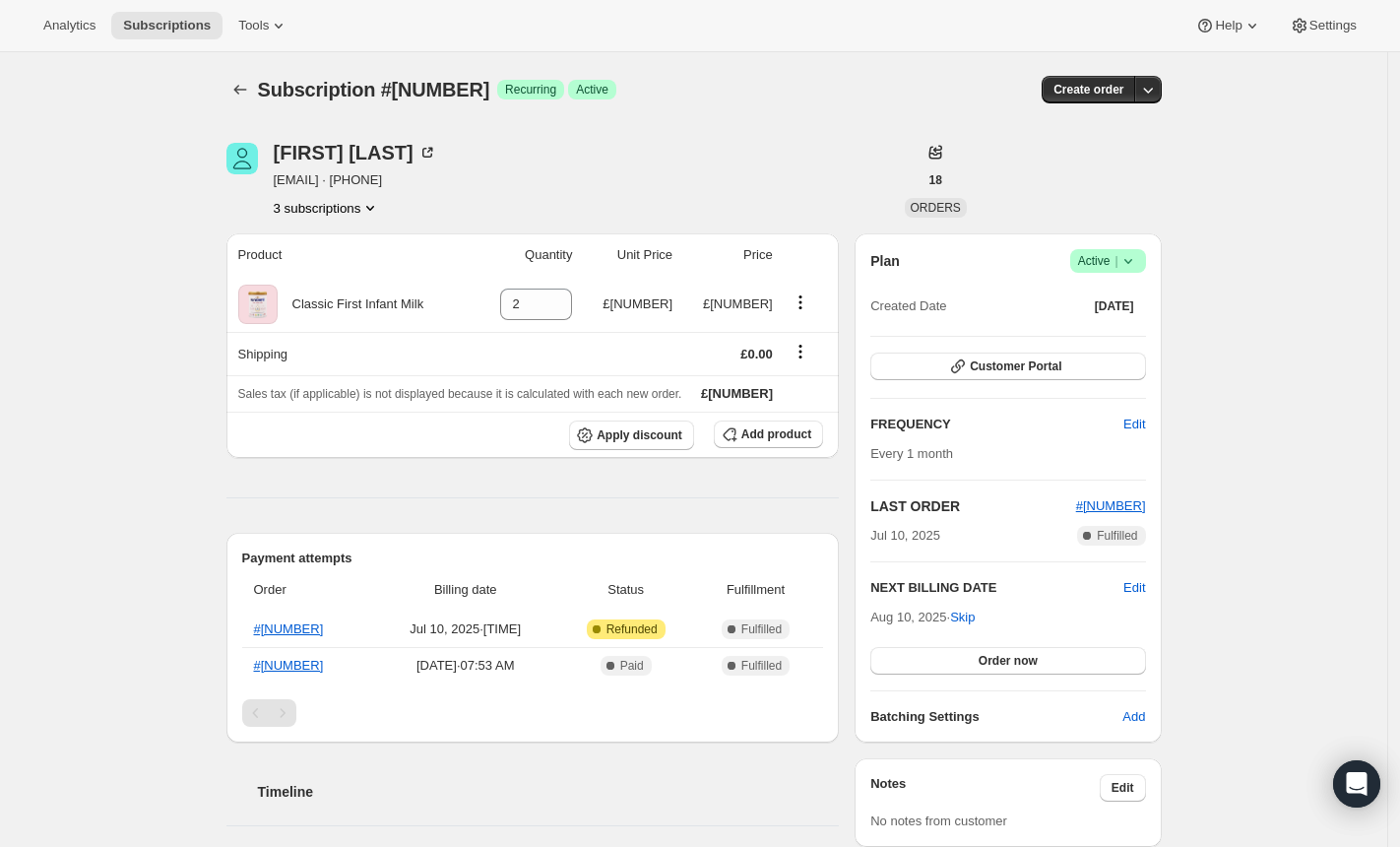 click 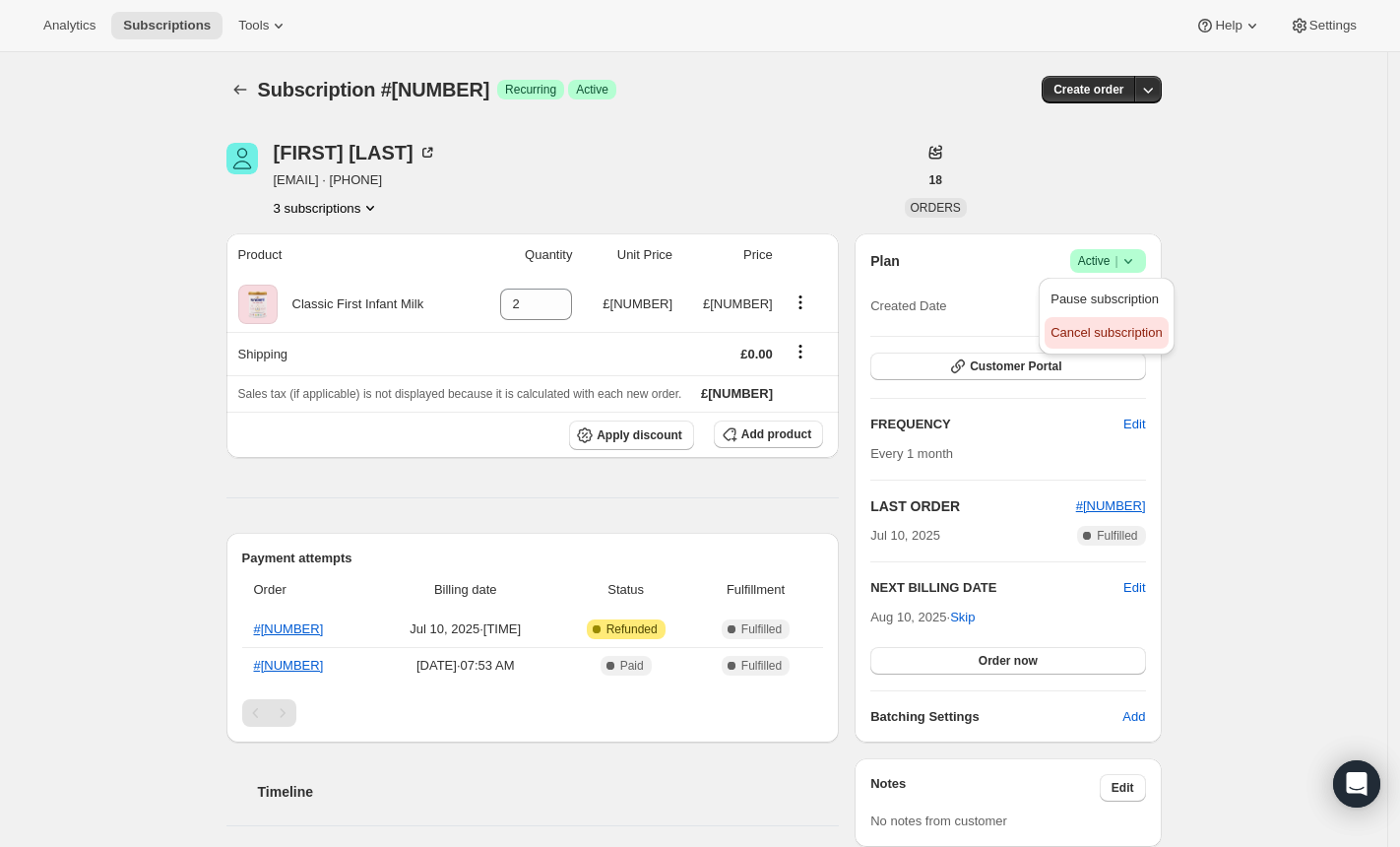 click on "Cancel subscription" at bounding box center (1106, 332) 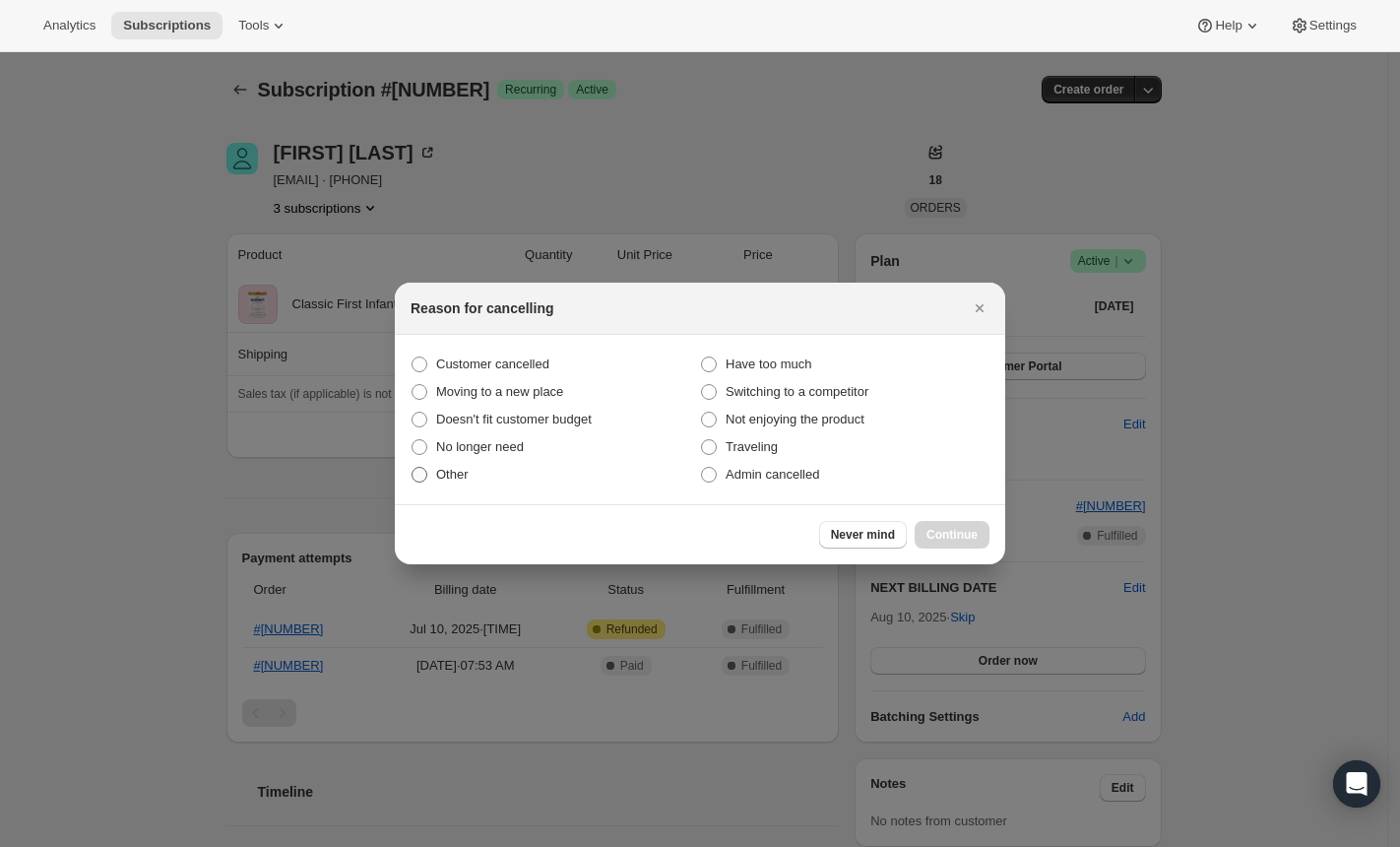 drag, startPoint x: 422, startPoint y: 471, endPoint x: 466, endPoint y: 476, distance: 44.28318 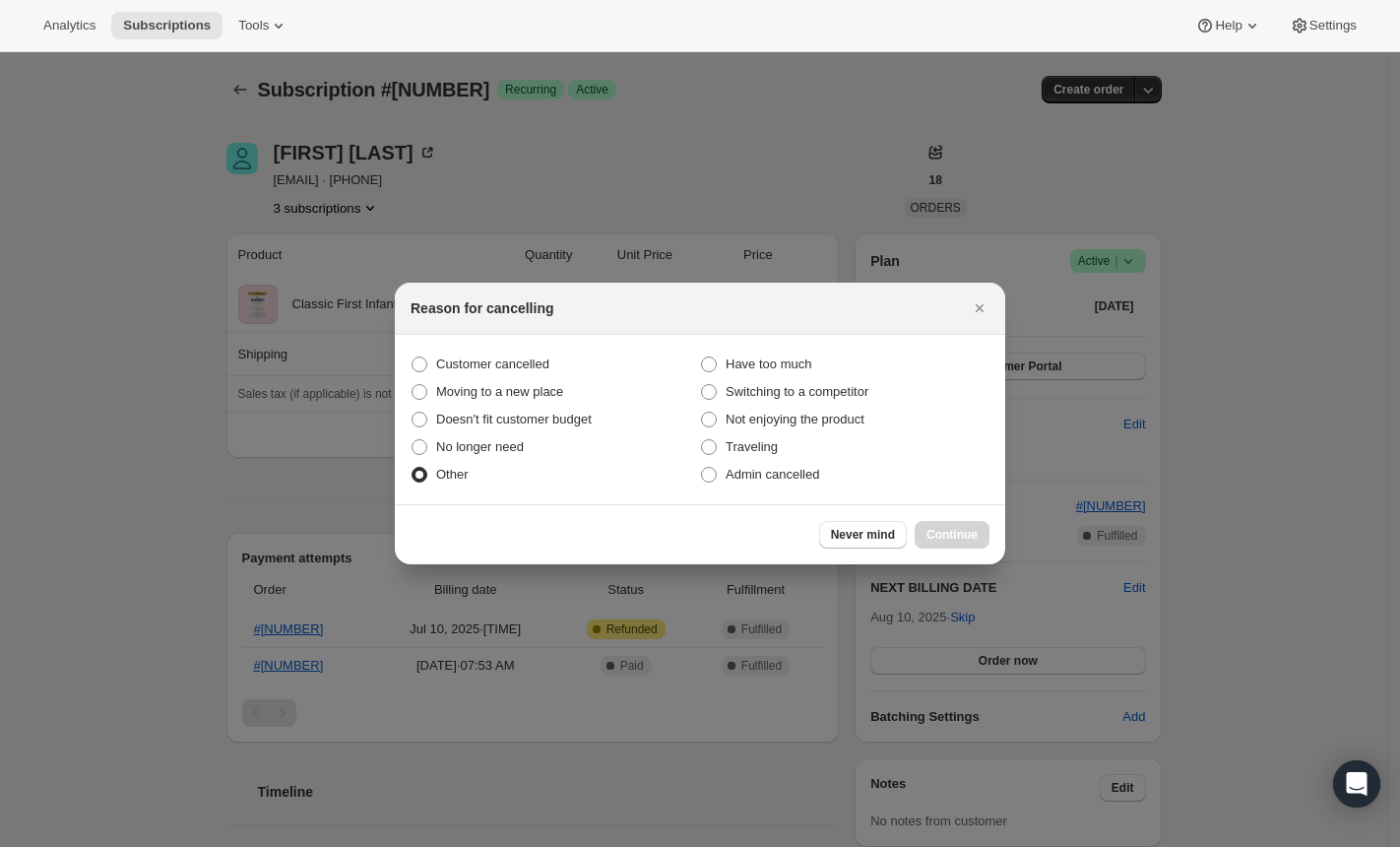 radio on "true" 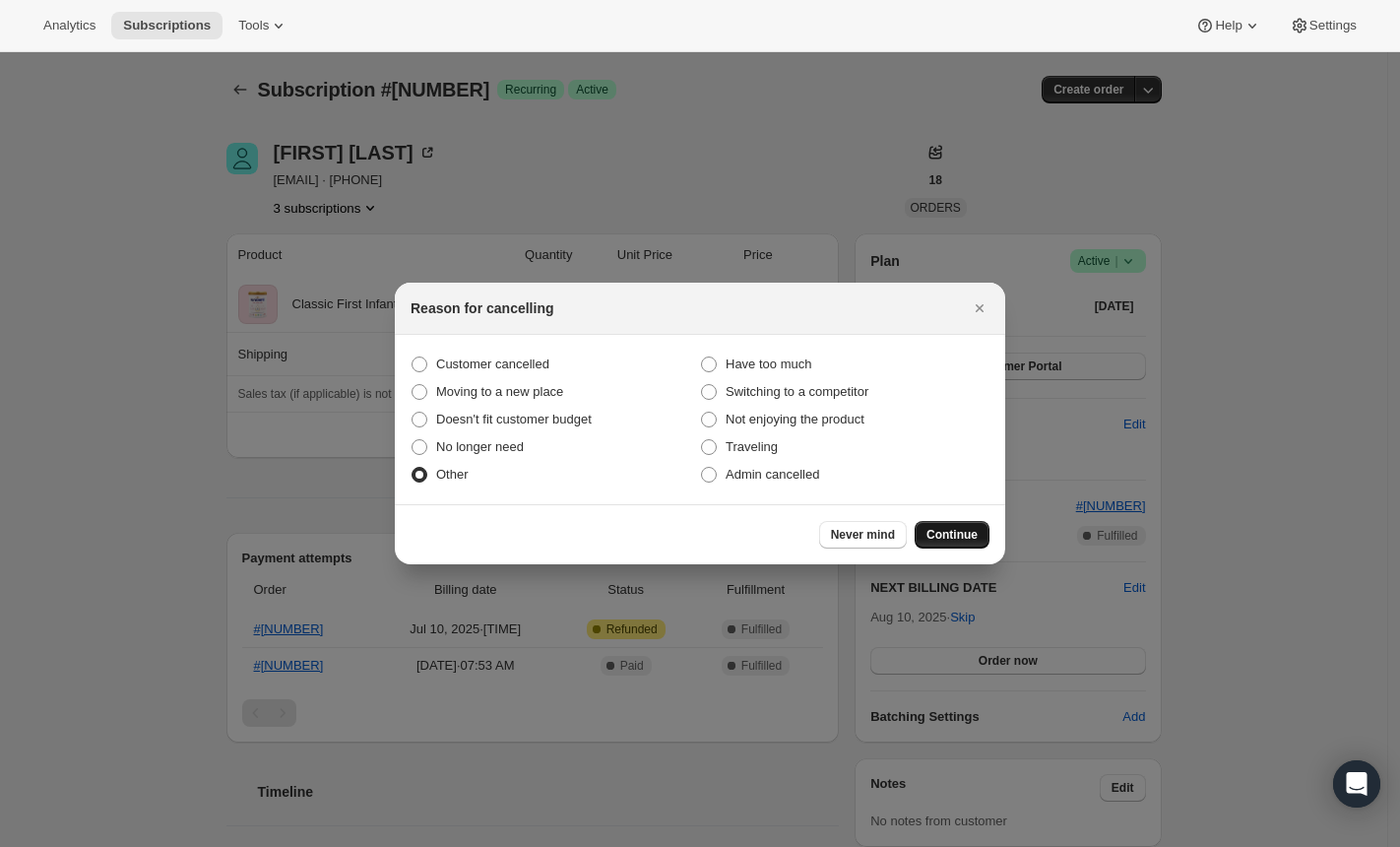 click on "Continue" at bounding box center (952, 535) 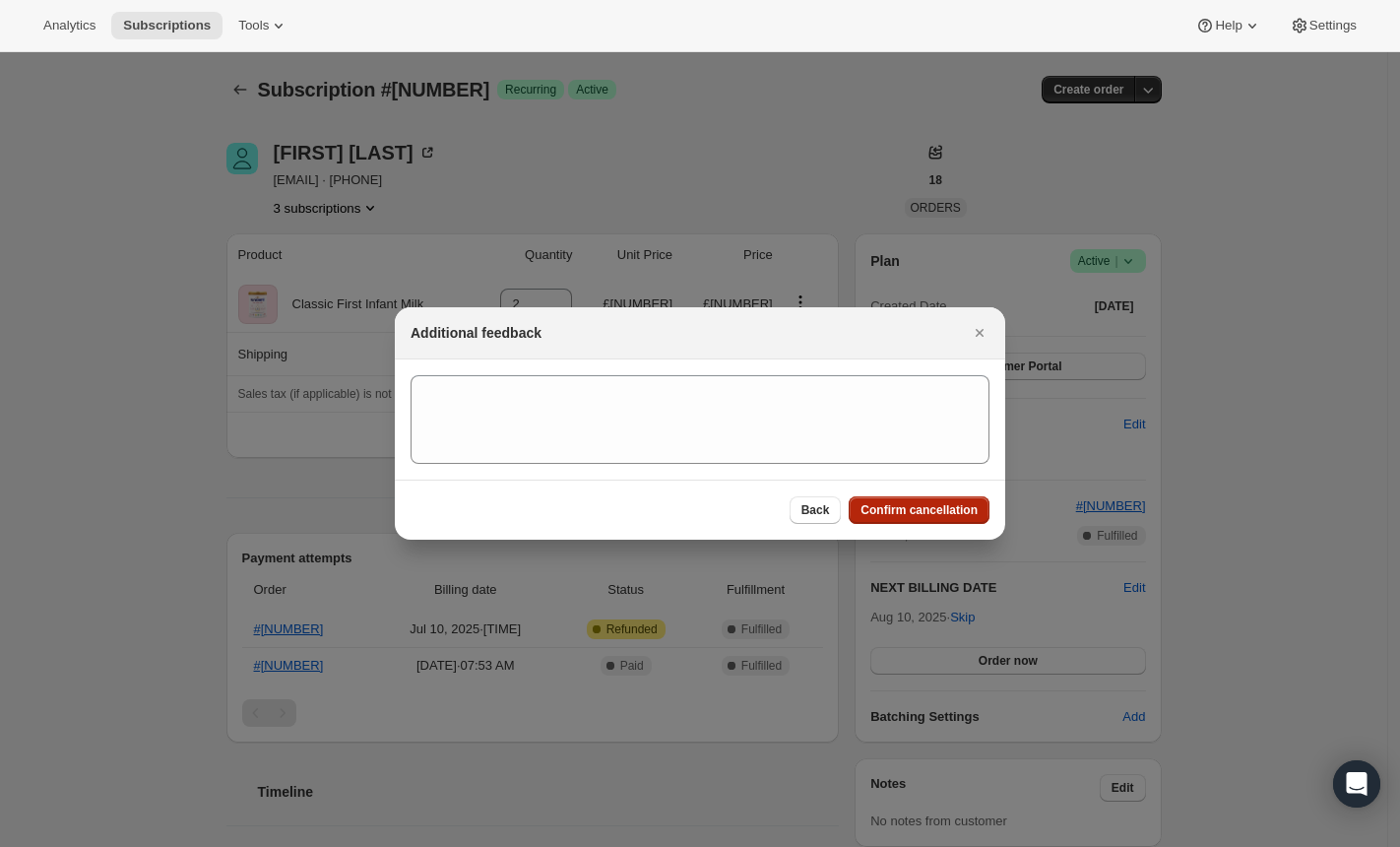 click on "Confirm cancellation" at bounding box center [919, 510] 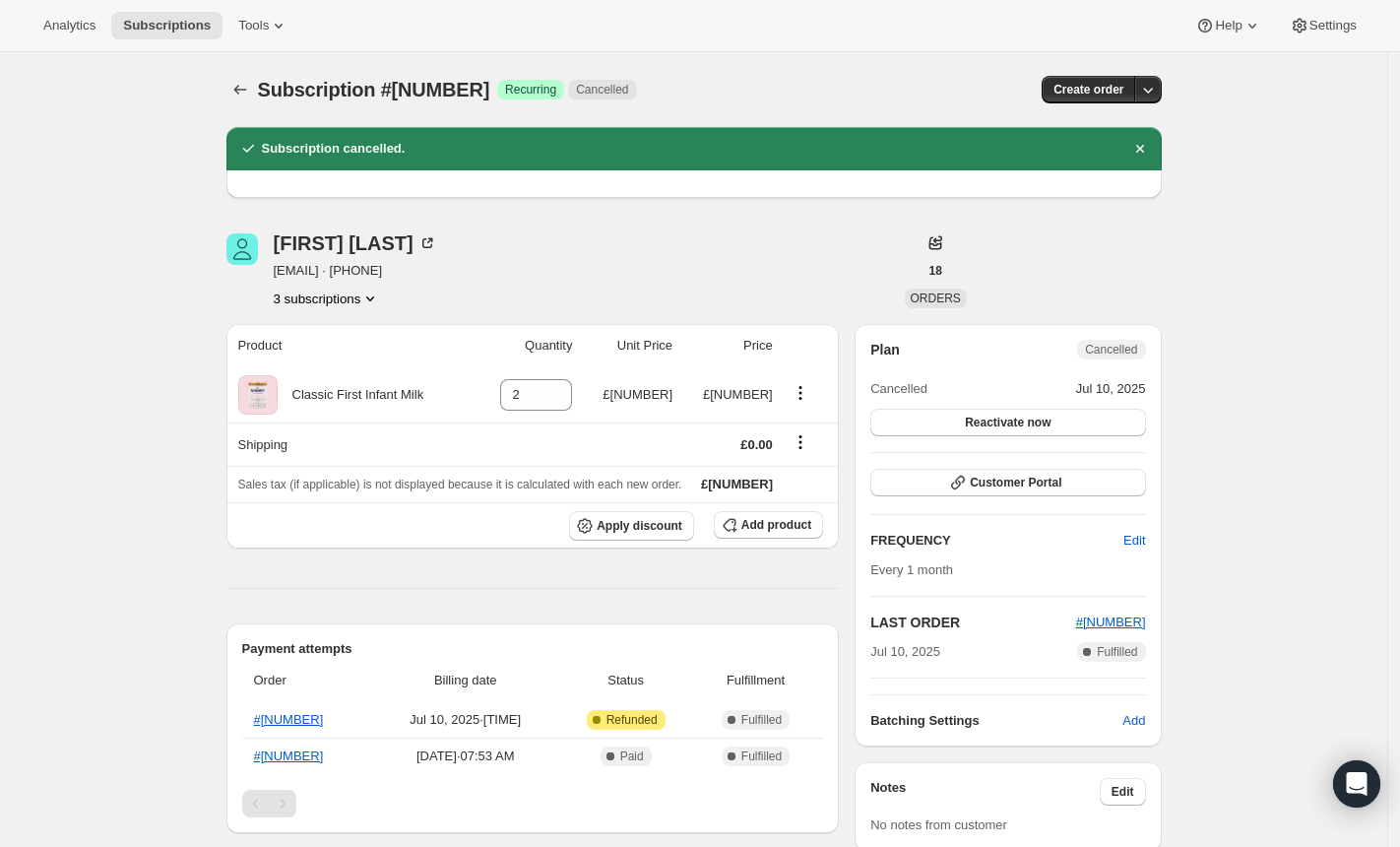 click on "3 subscriptions" at bounding box center [327, 298] 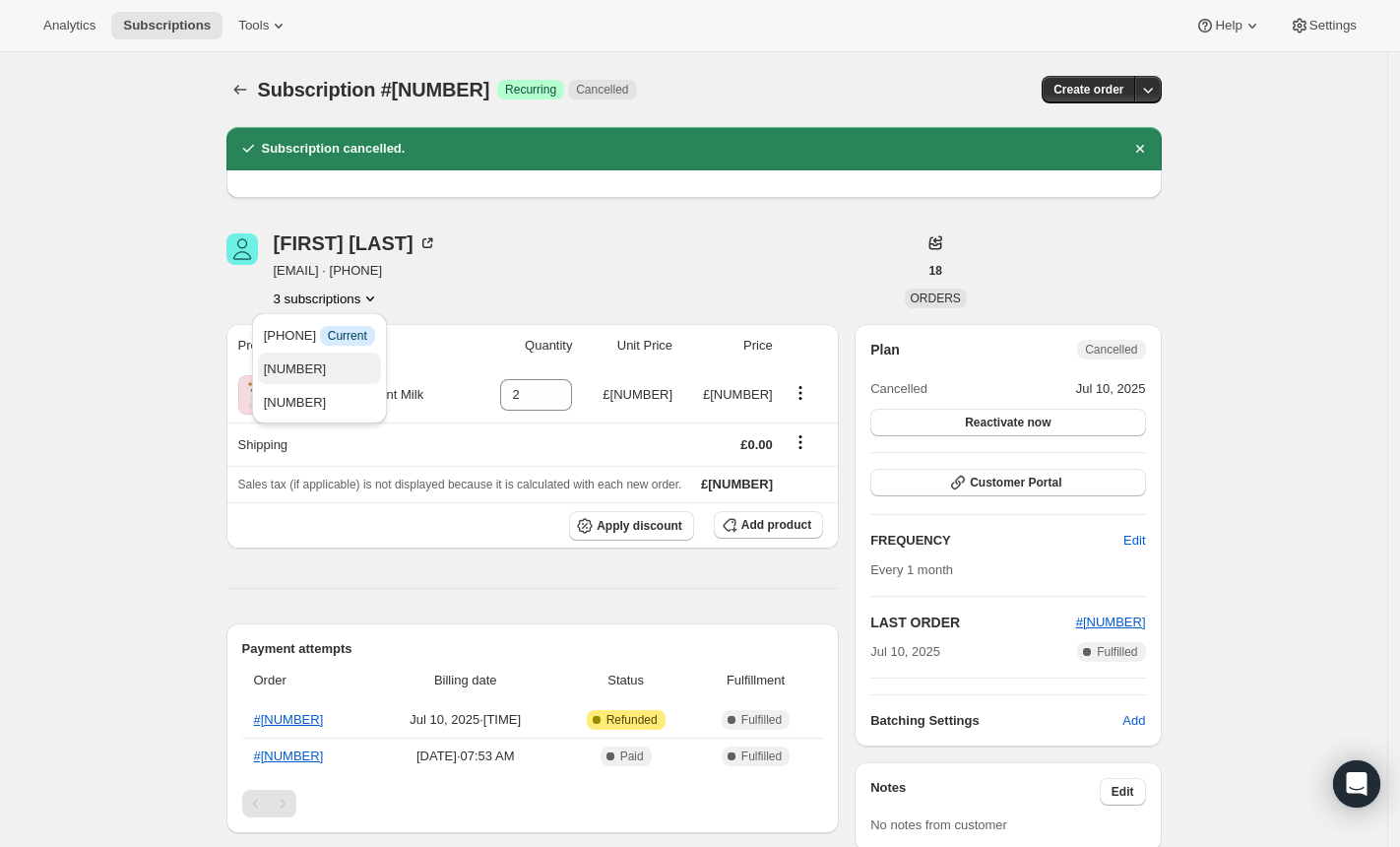 click on "21430599899" at bounding box center (295, 368) 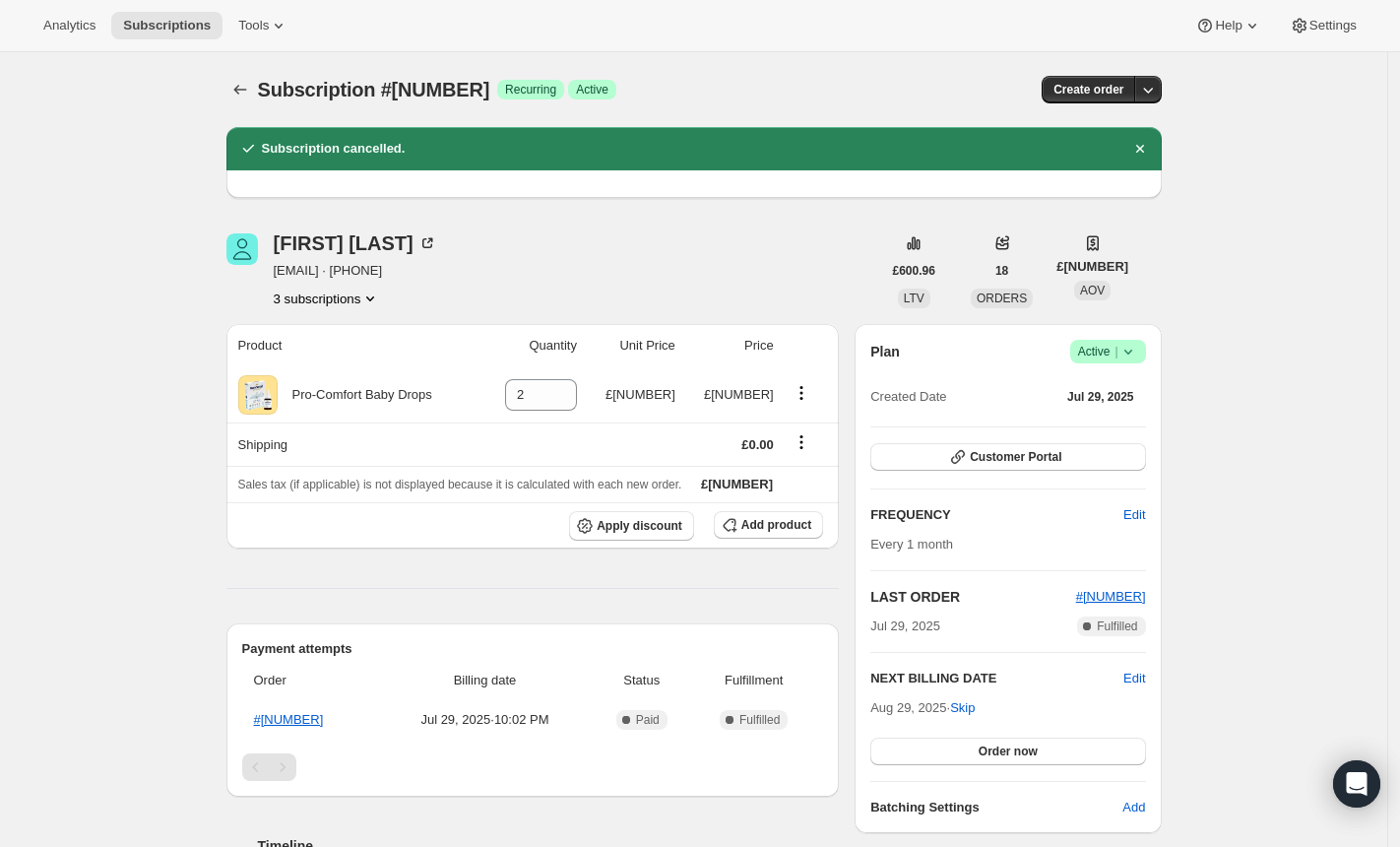 click 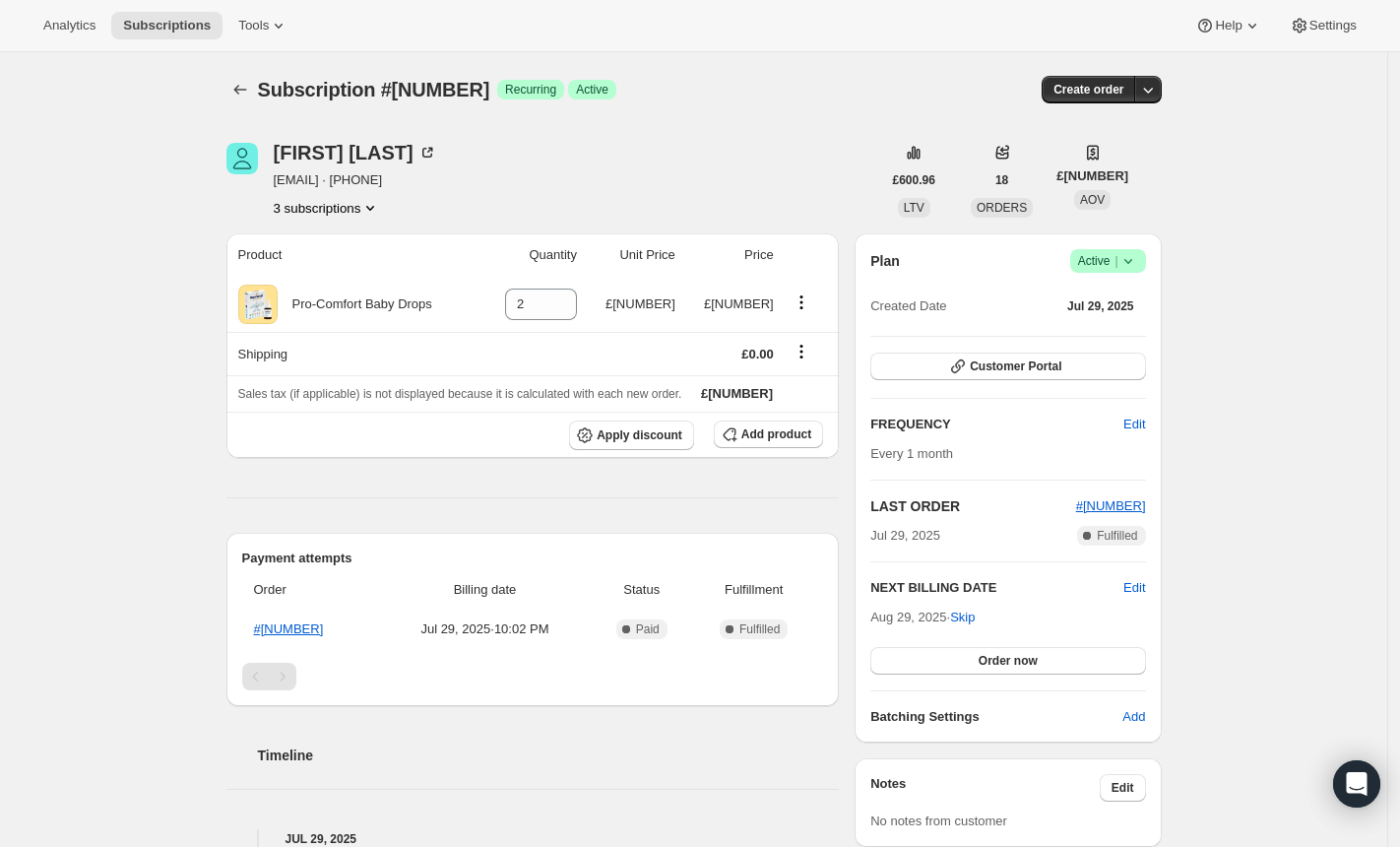 click 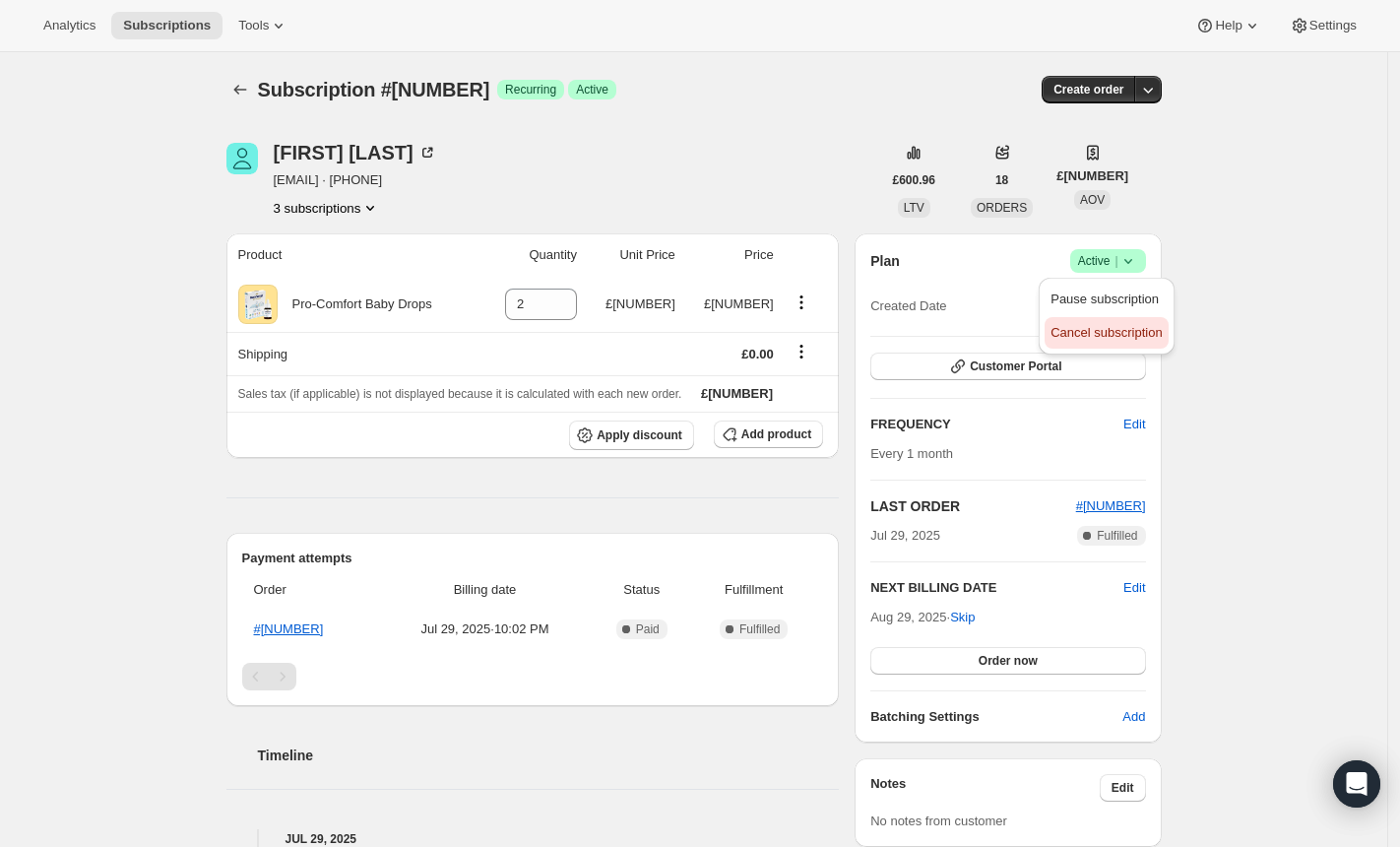 click on "Cancel subscription" at bounding box center [1106, 332] 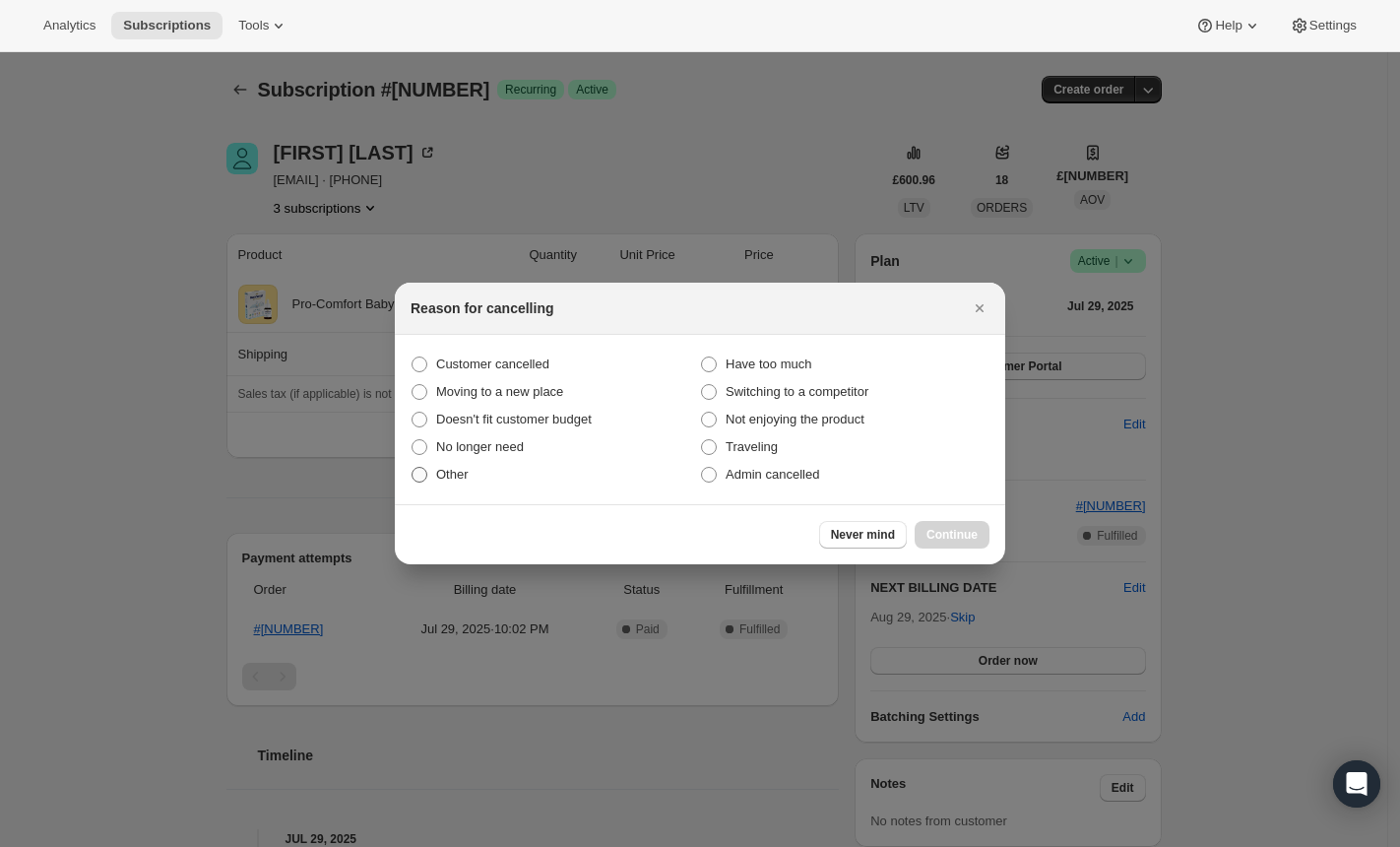 click at bounding box center (419, 475) 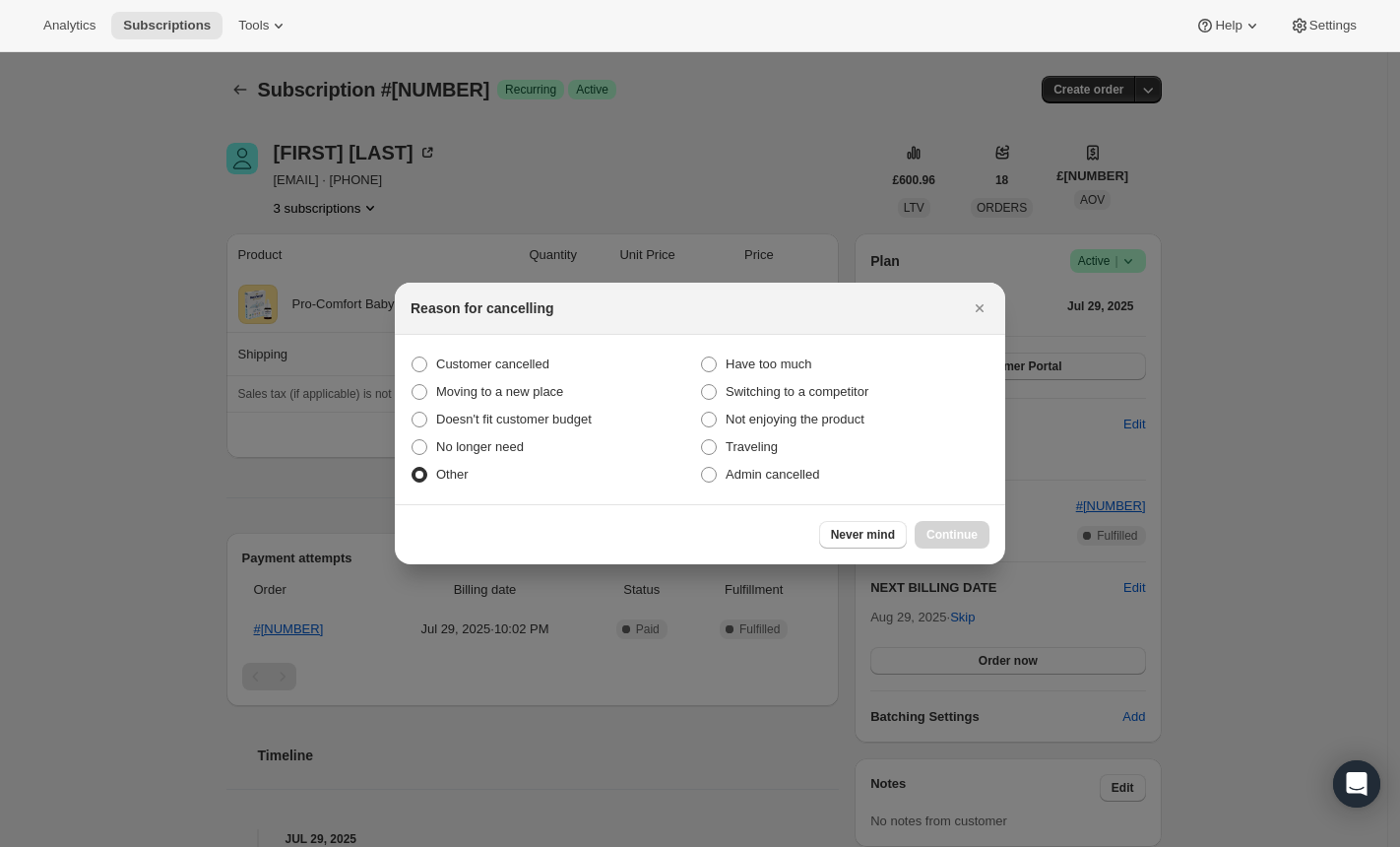 radio on "true" 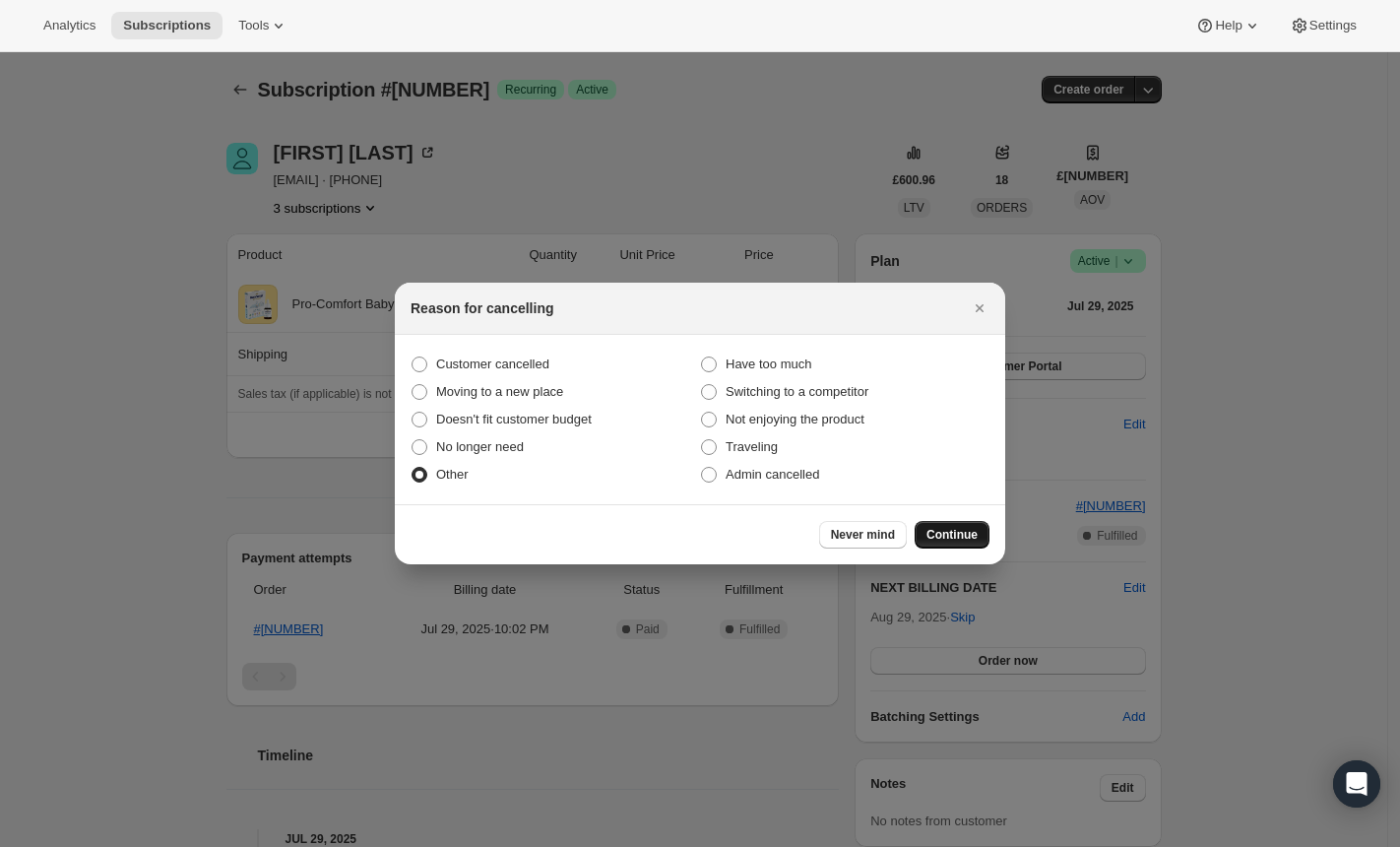 click on "Continue" at bounding box center (952, 535) 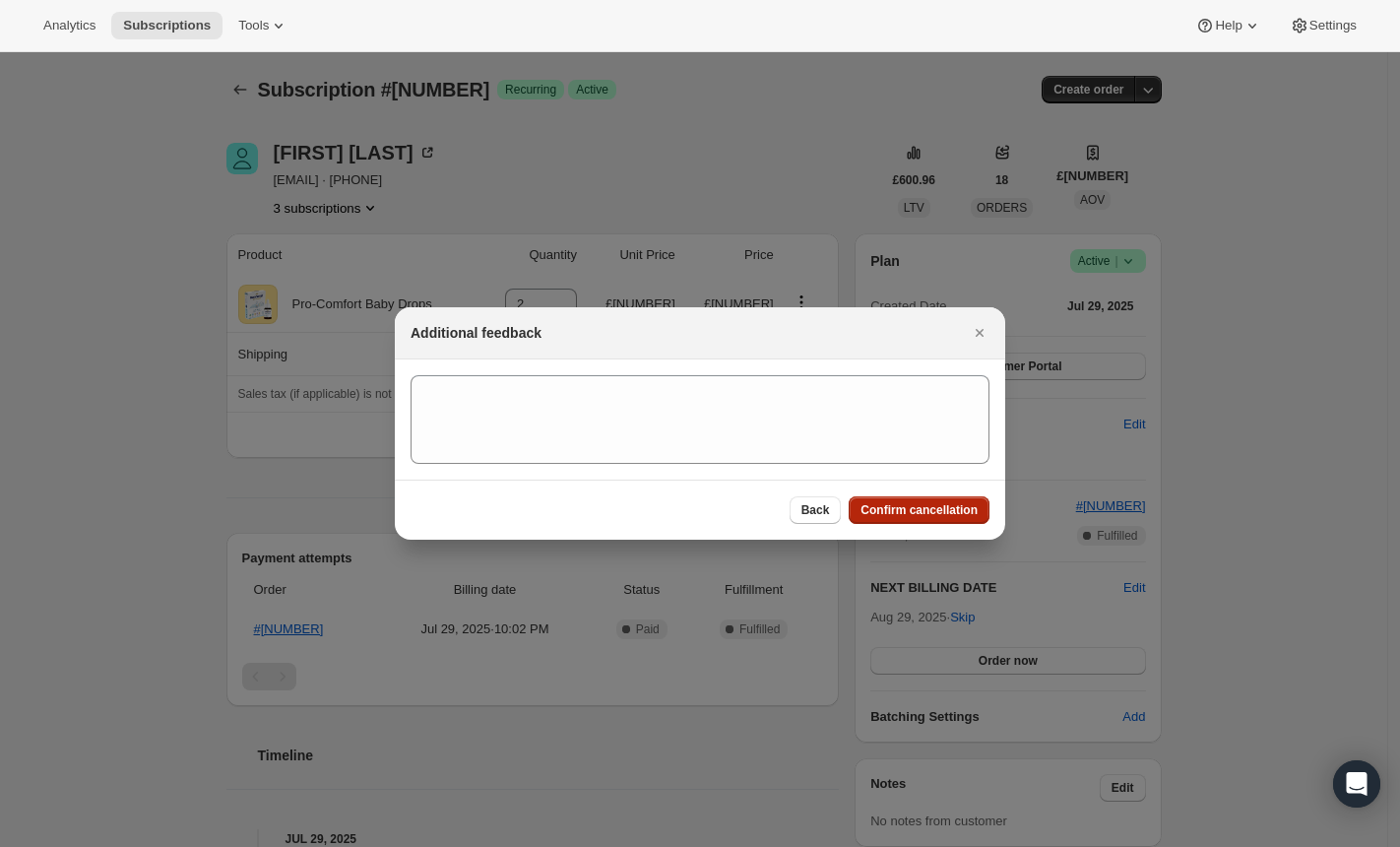 click on "Confirm cancellation" at bounding box center [919, 510] 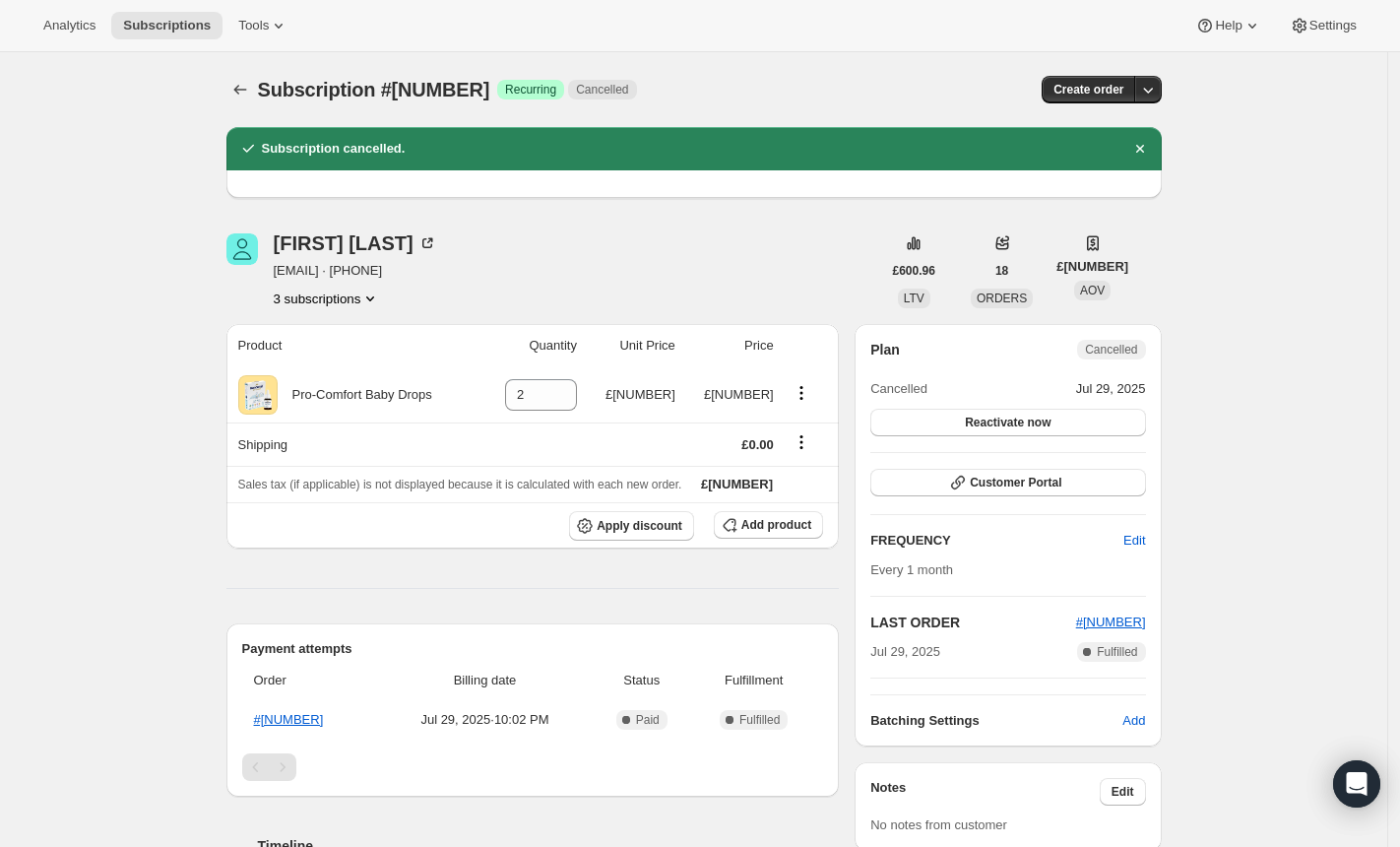 drag, startPoint x: 267, startPoint y: 94, endPoint x: 533, endPoint y: 86, distance: 266.1203 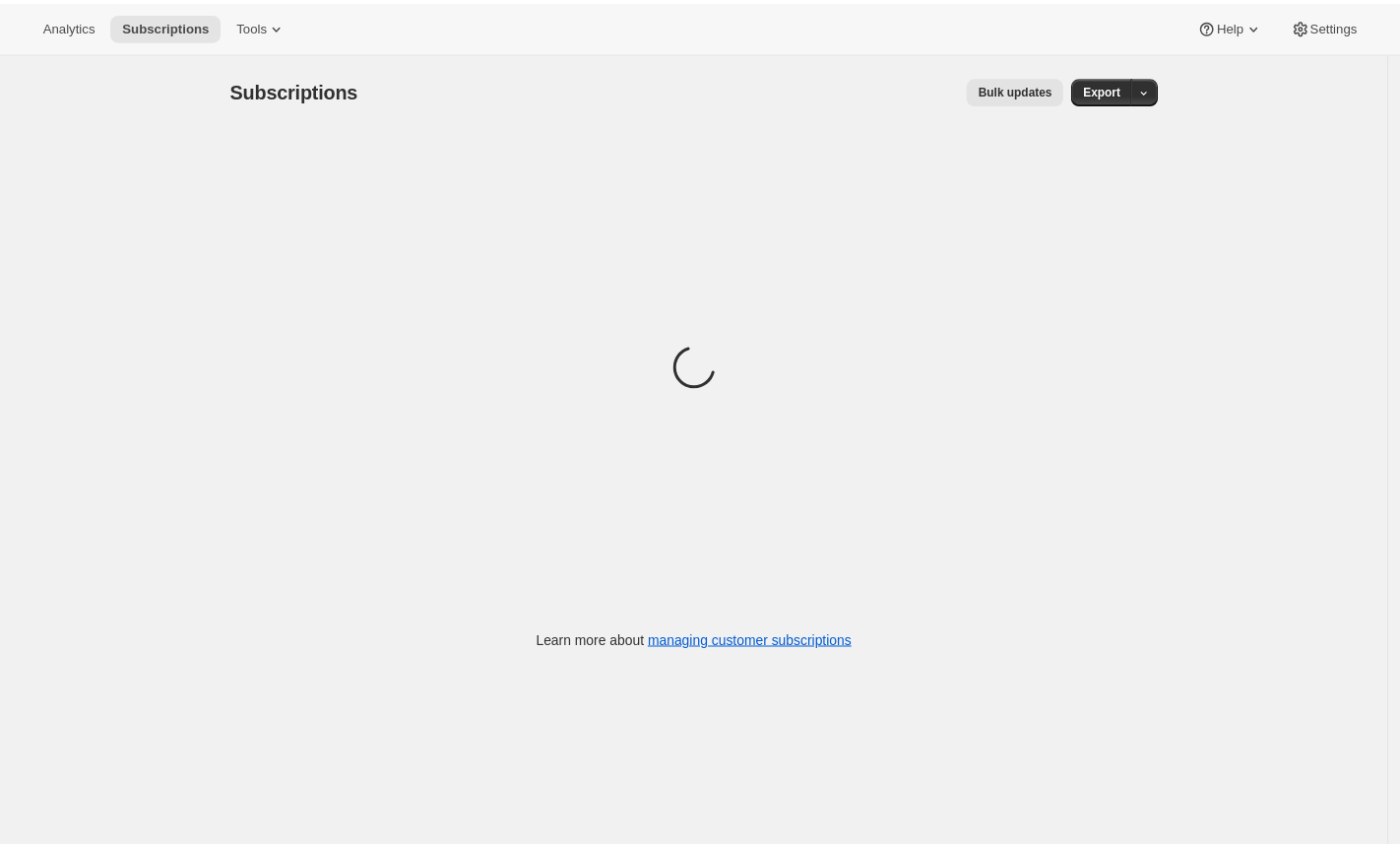 scroll, scrollTop: 0, scrollLeft: 0, axis: both 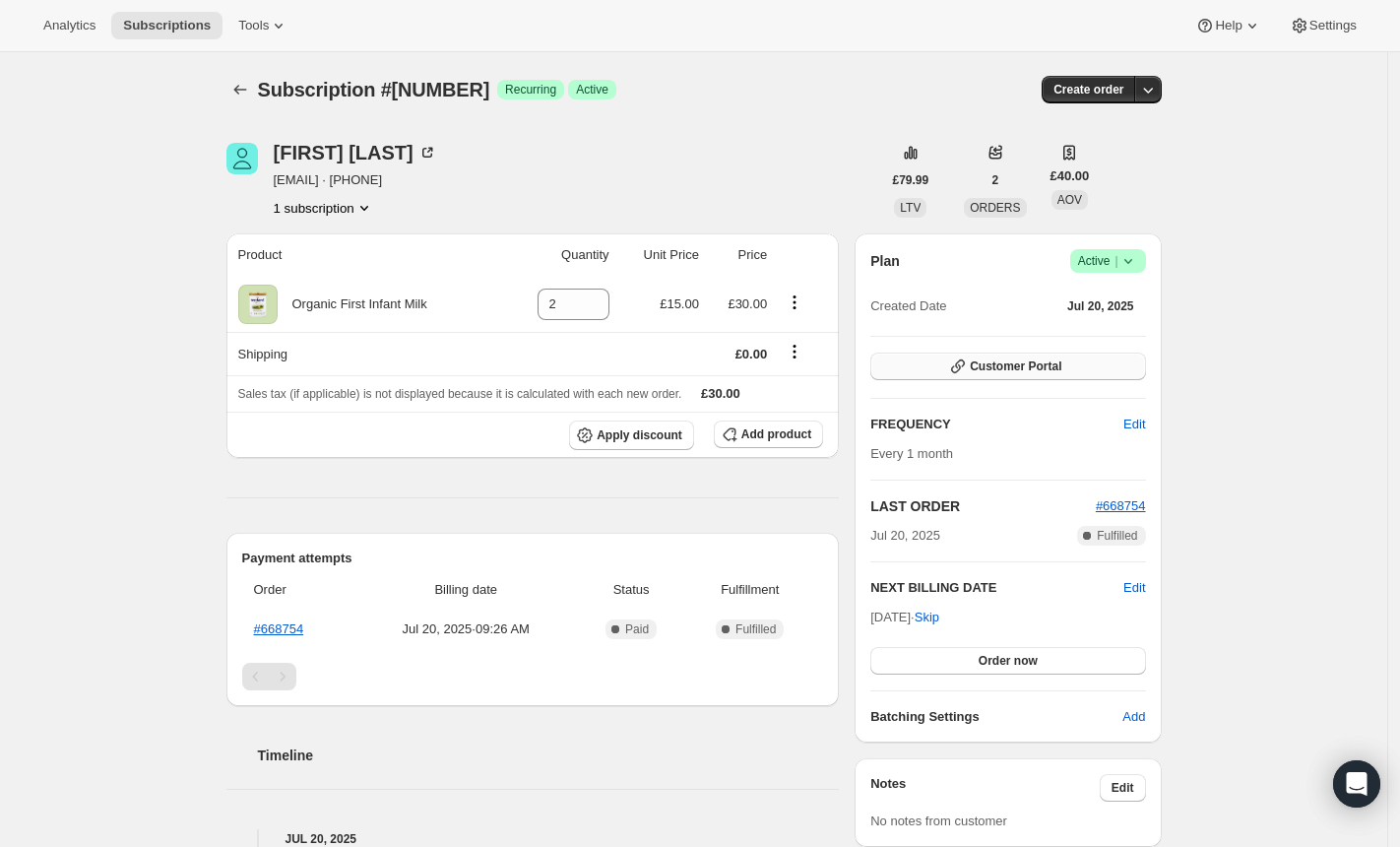 click on "Customer Portal" at bounding box center (1015, 366) 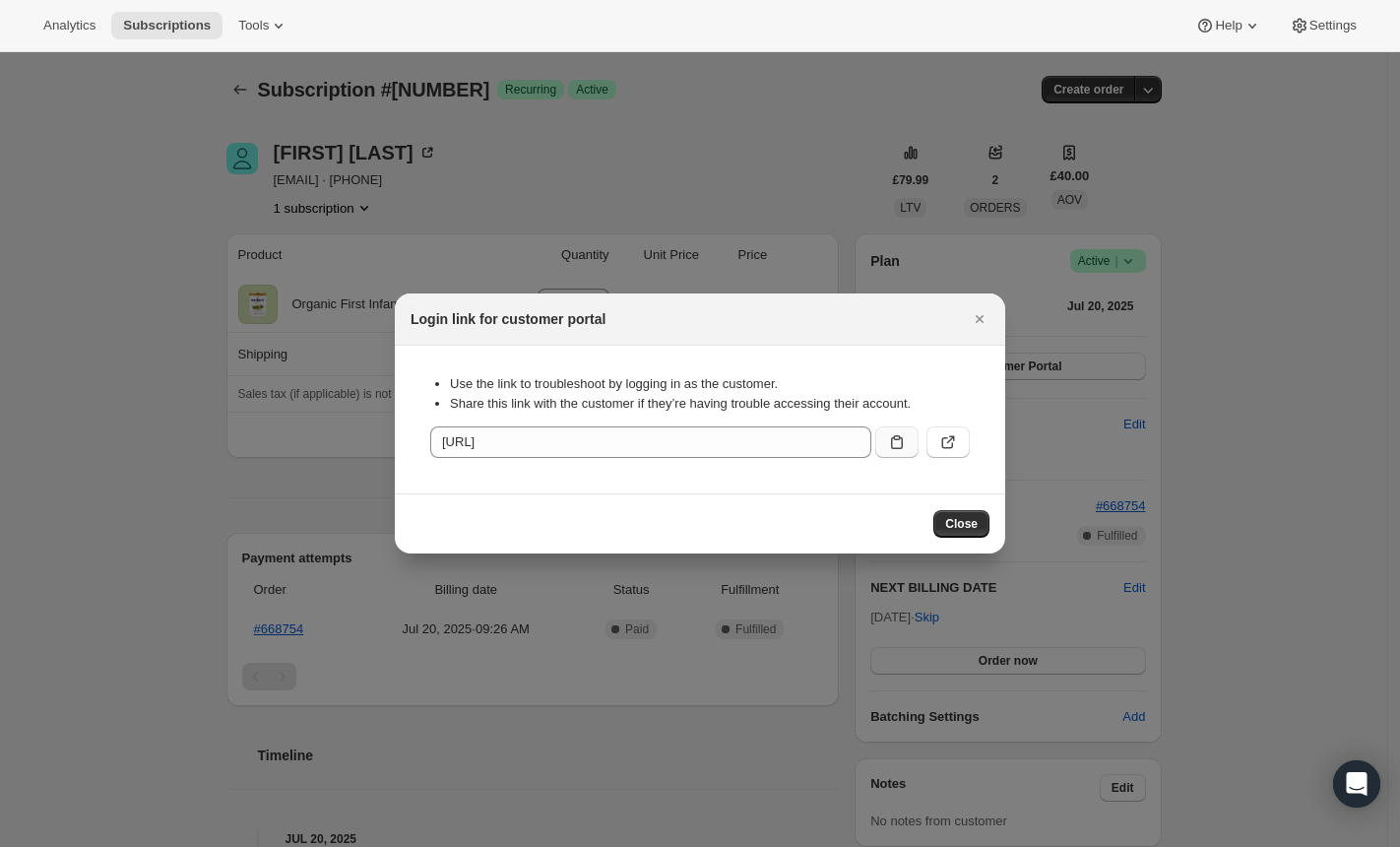 click 